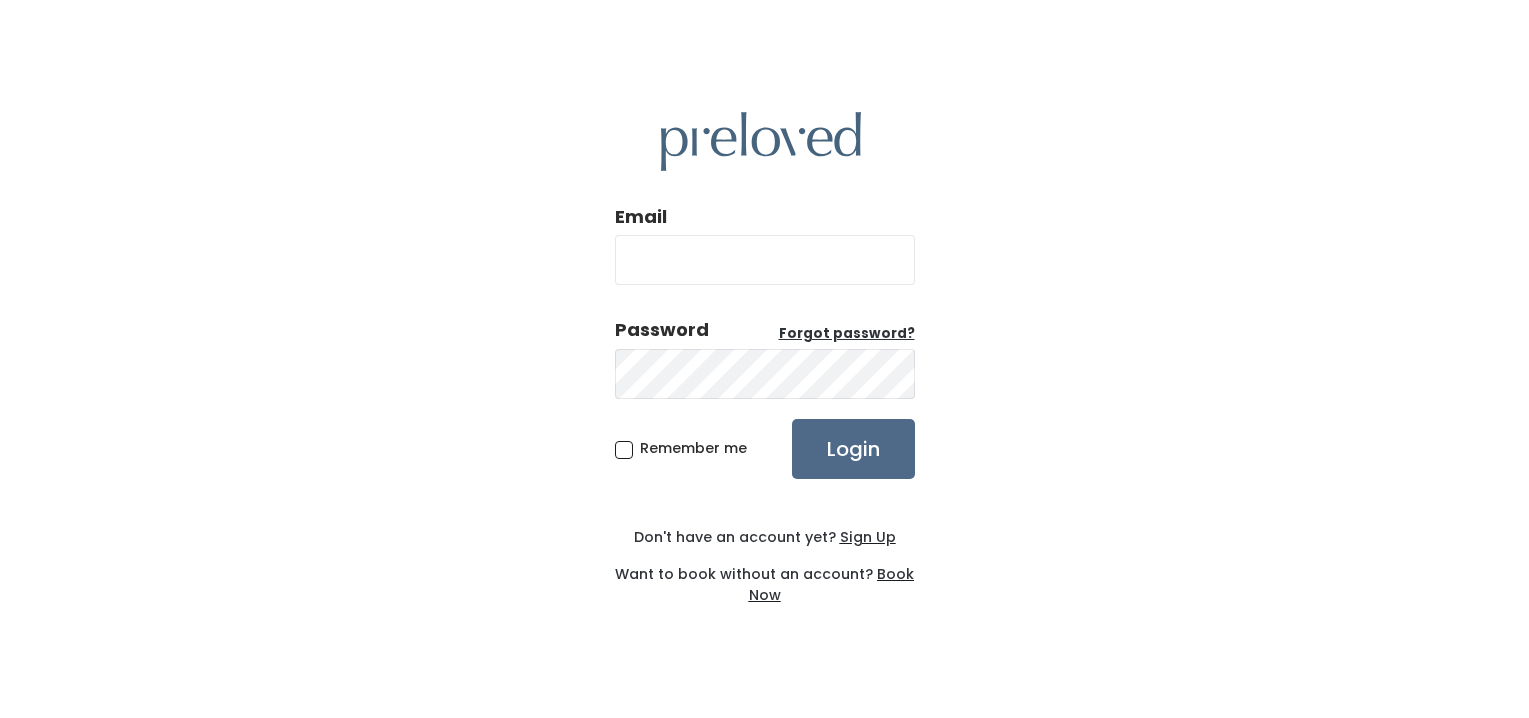 scroll, scrollTop: 0, scrollLeft: 0, axis: both 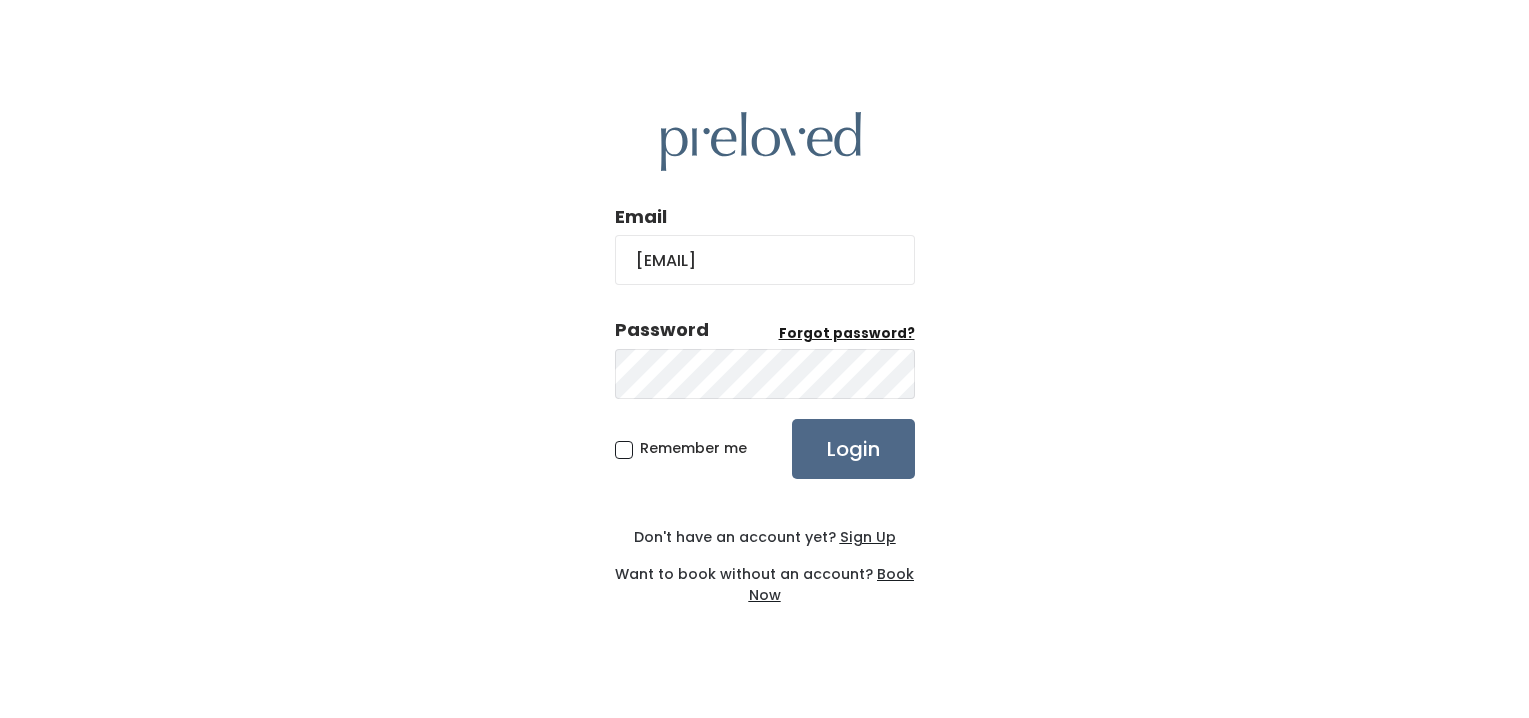 click on "Forgot password?" at bounding box center (847, 333) 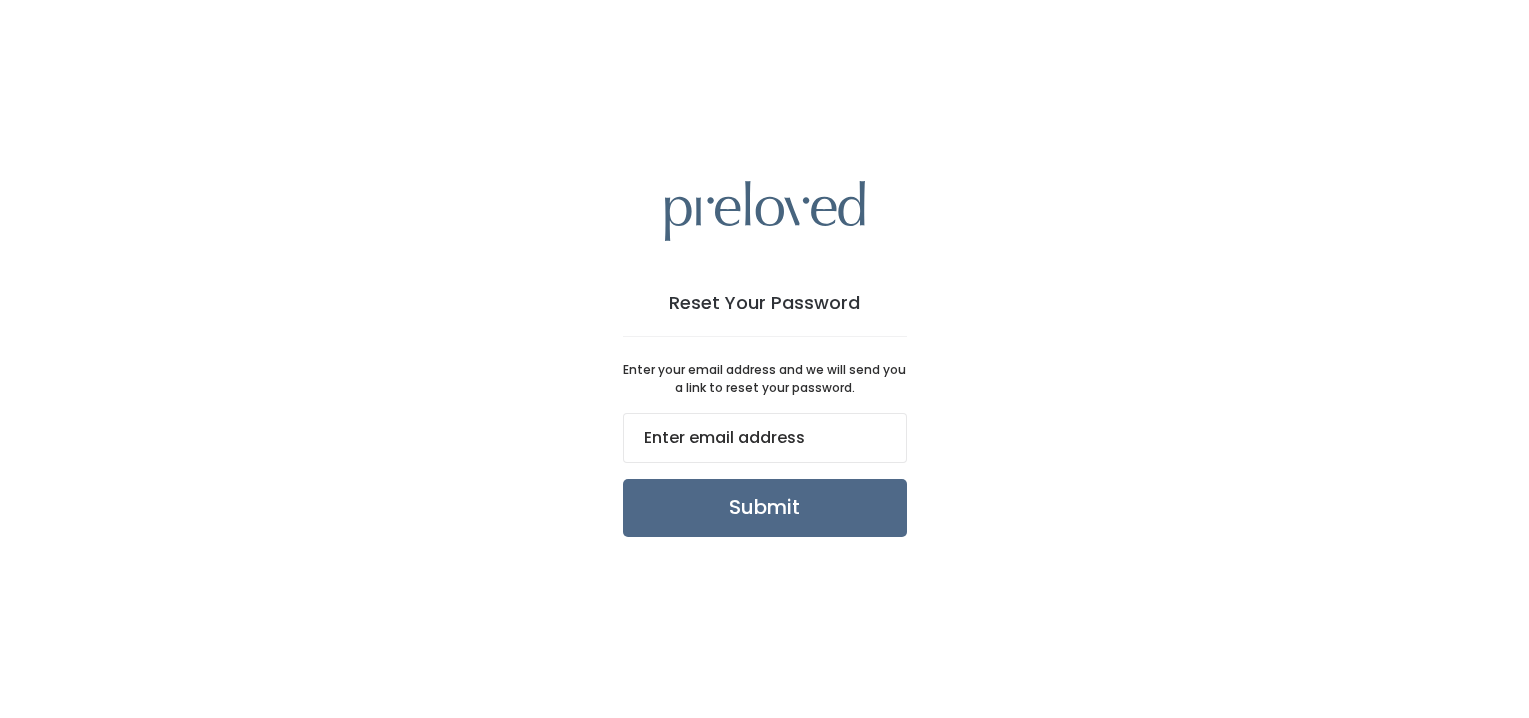 scroll, scrollTop: 0, scrollLeft: 0, axis: both 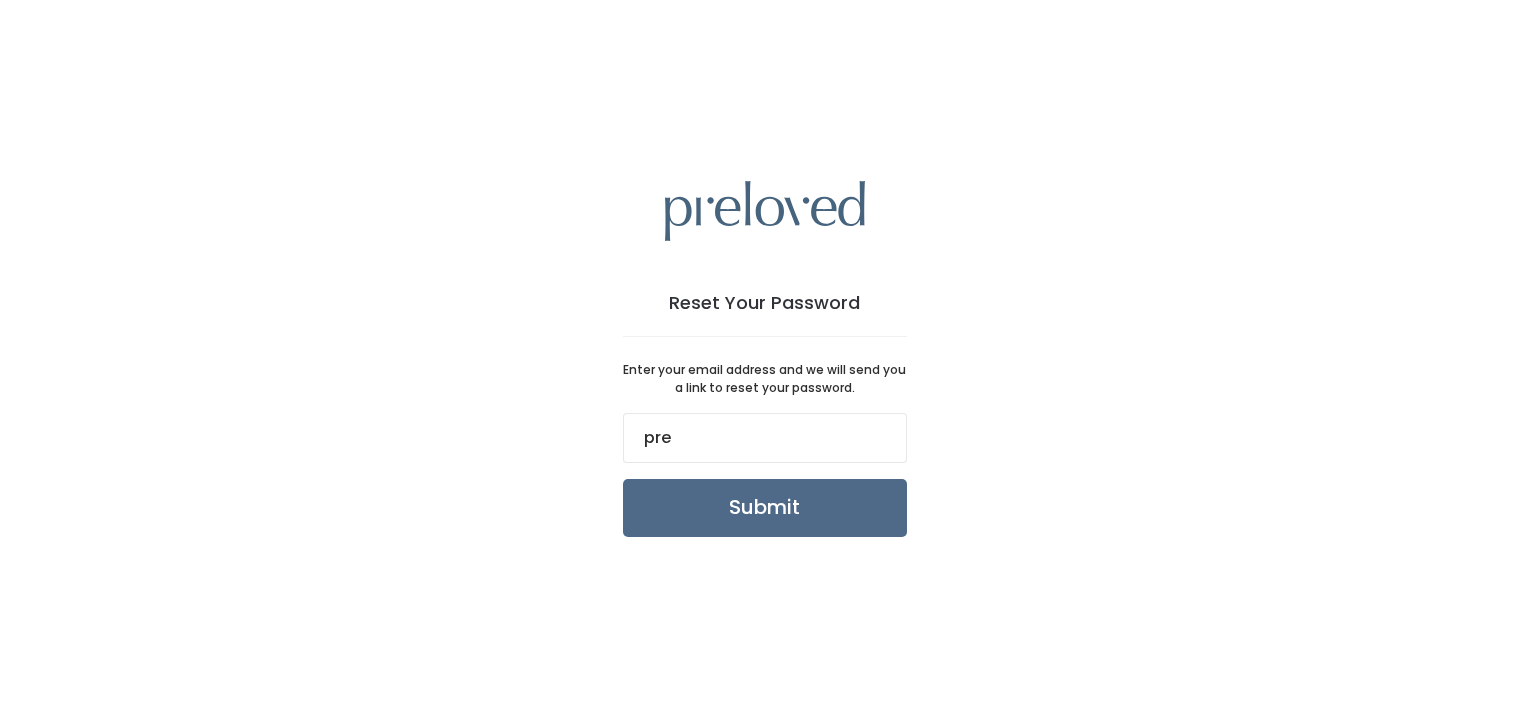 type on "[EMAIL]" 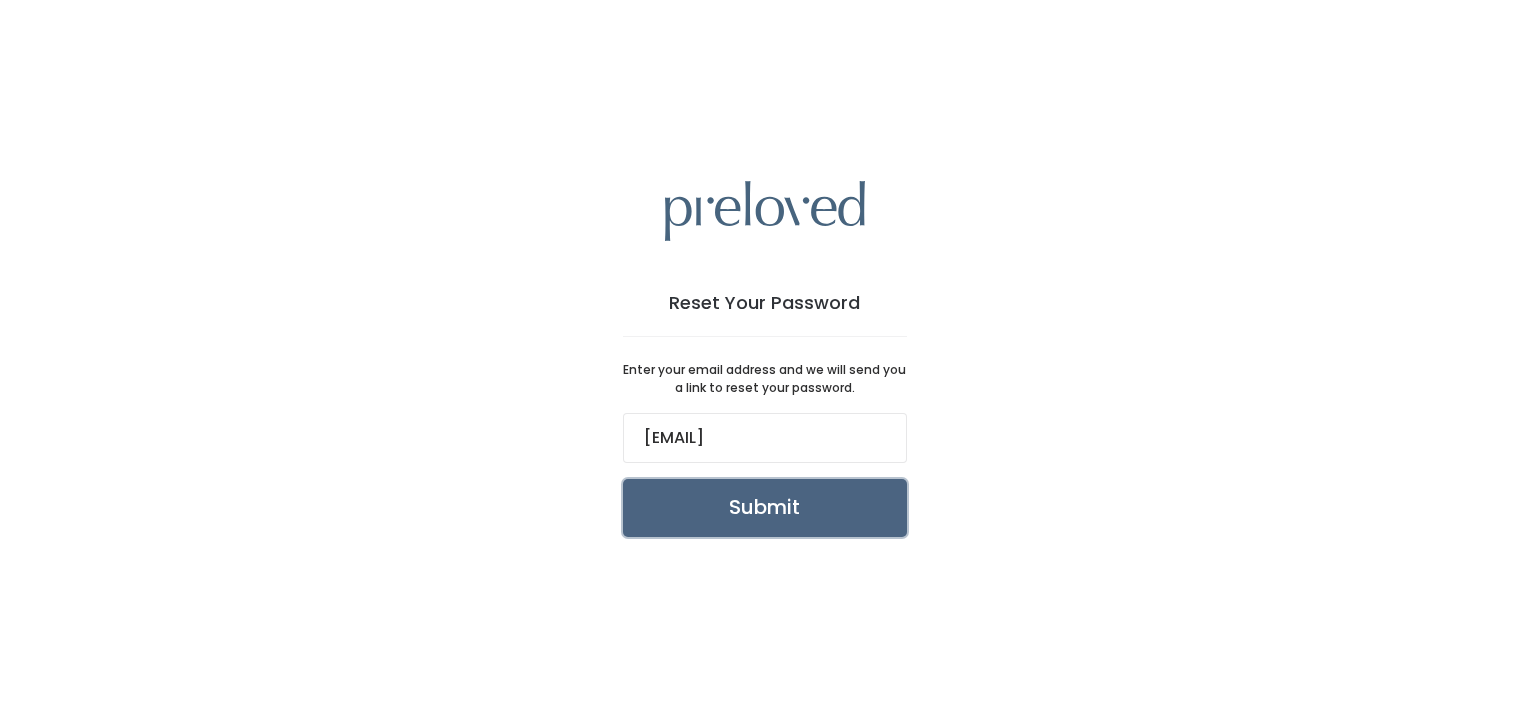 click on "Submit" at bounding box center [765, 508] 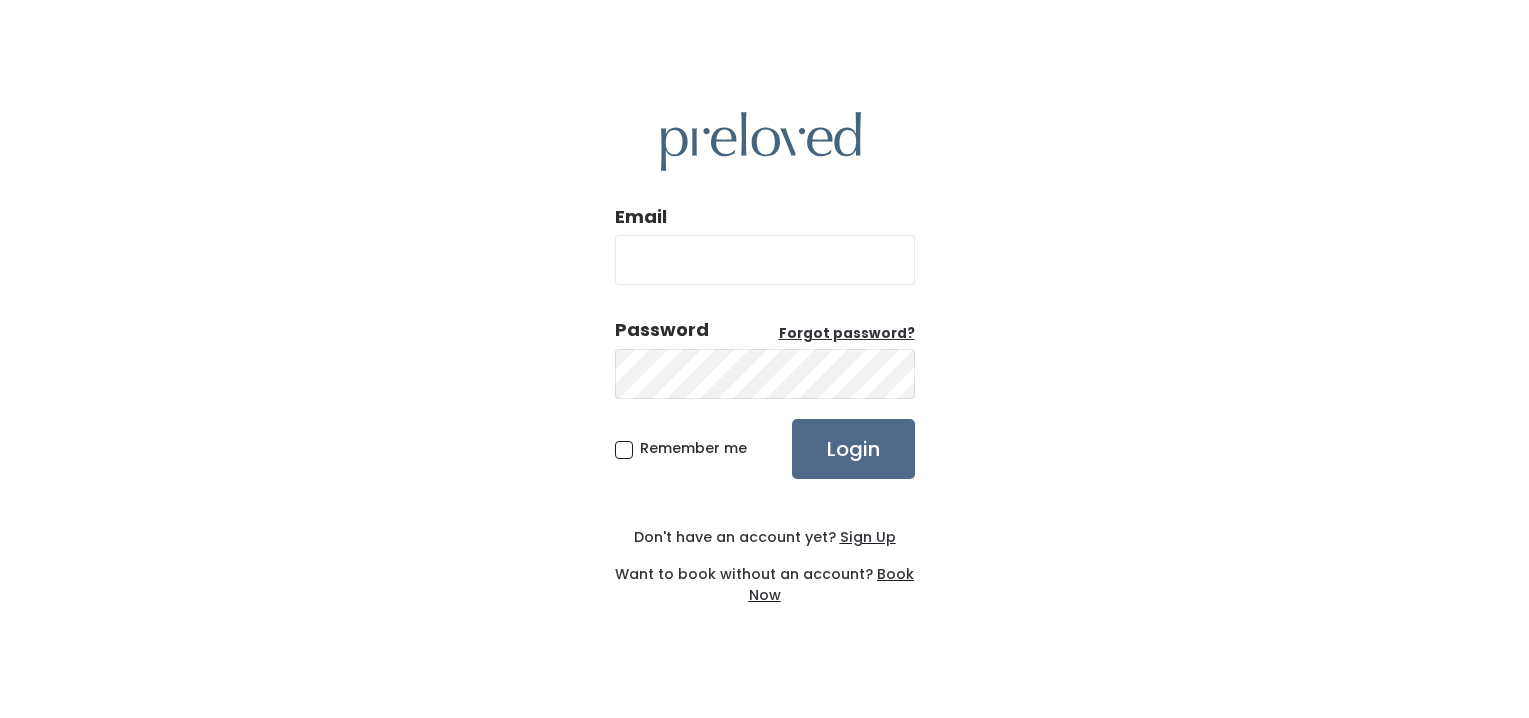 scroll, scrollTop: 0, scrollLeft: 0, axis: both 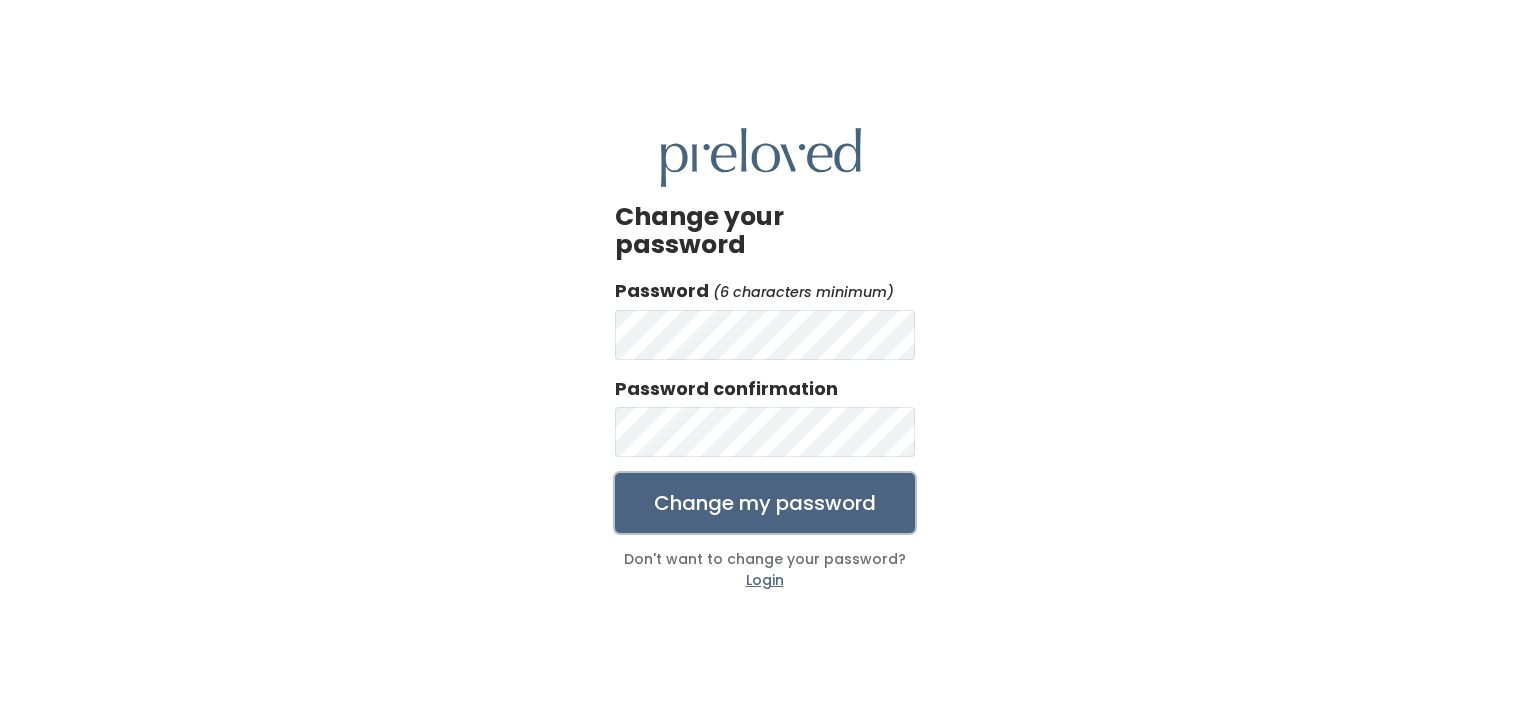 click on "Change my password" at bounding box center (765, 503) 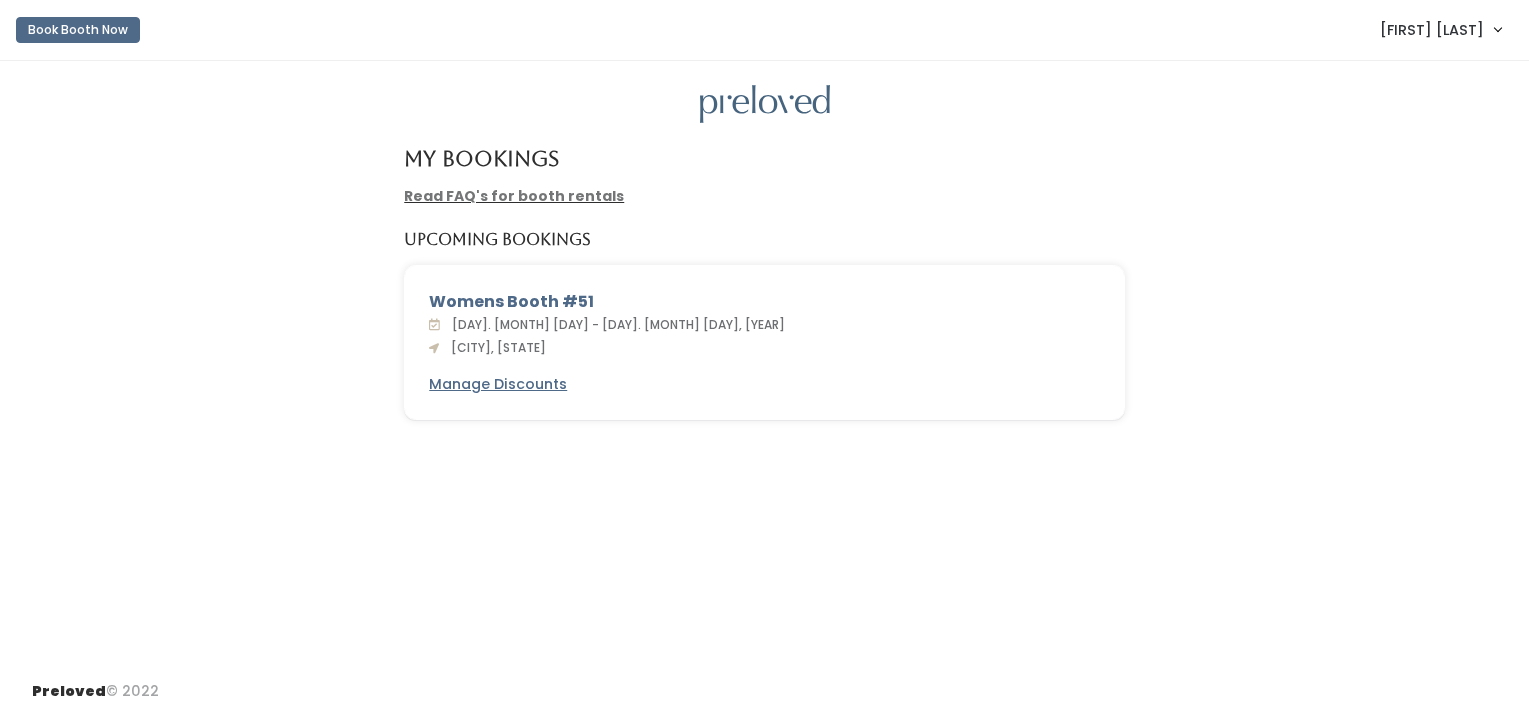 scroll, scrollTop: 0, scrollLeft: 0, axis: both 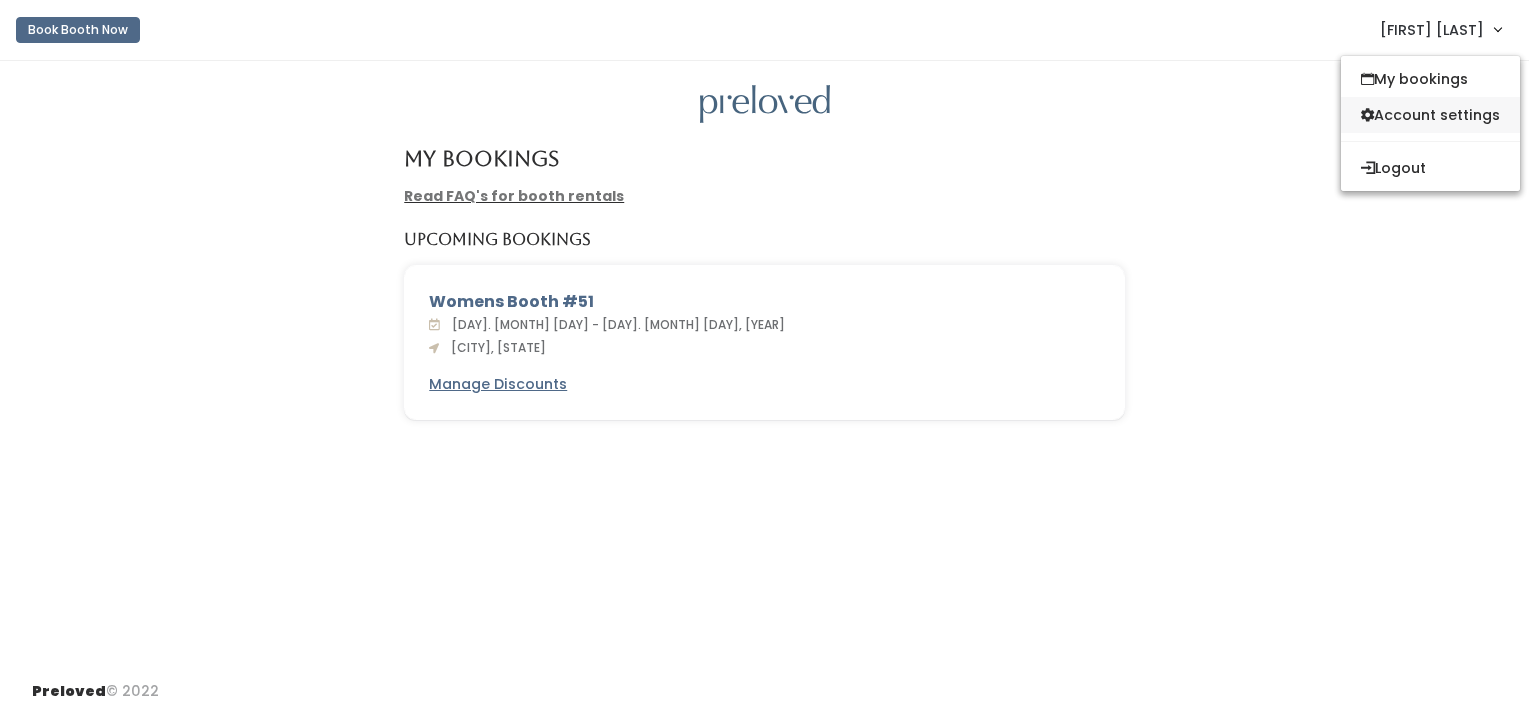 click on "Account settings" at bounding box center (1430, 115) 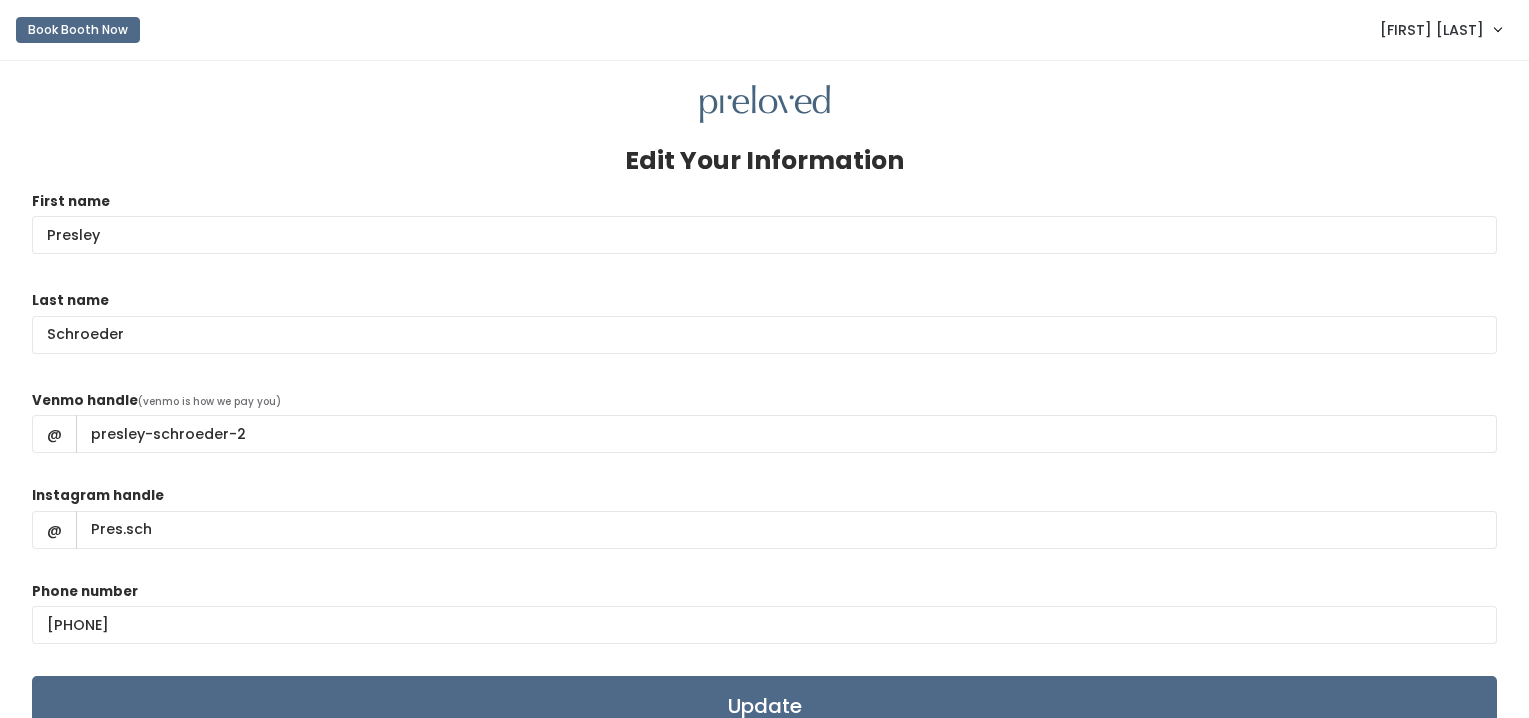 scroll, scrollTop: 0, scrollLeft: 0, axis: both 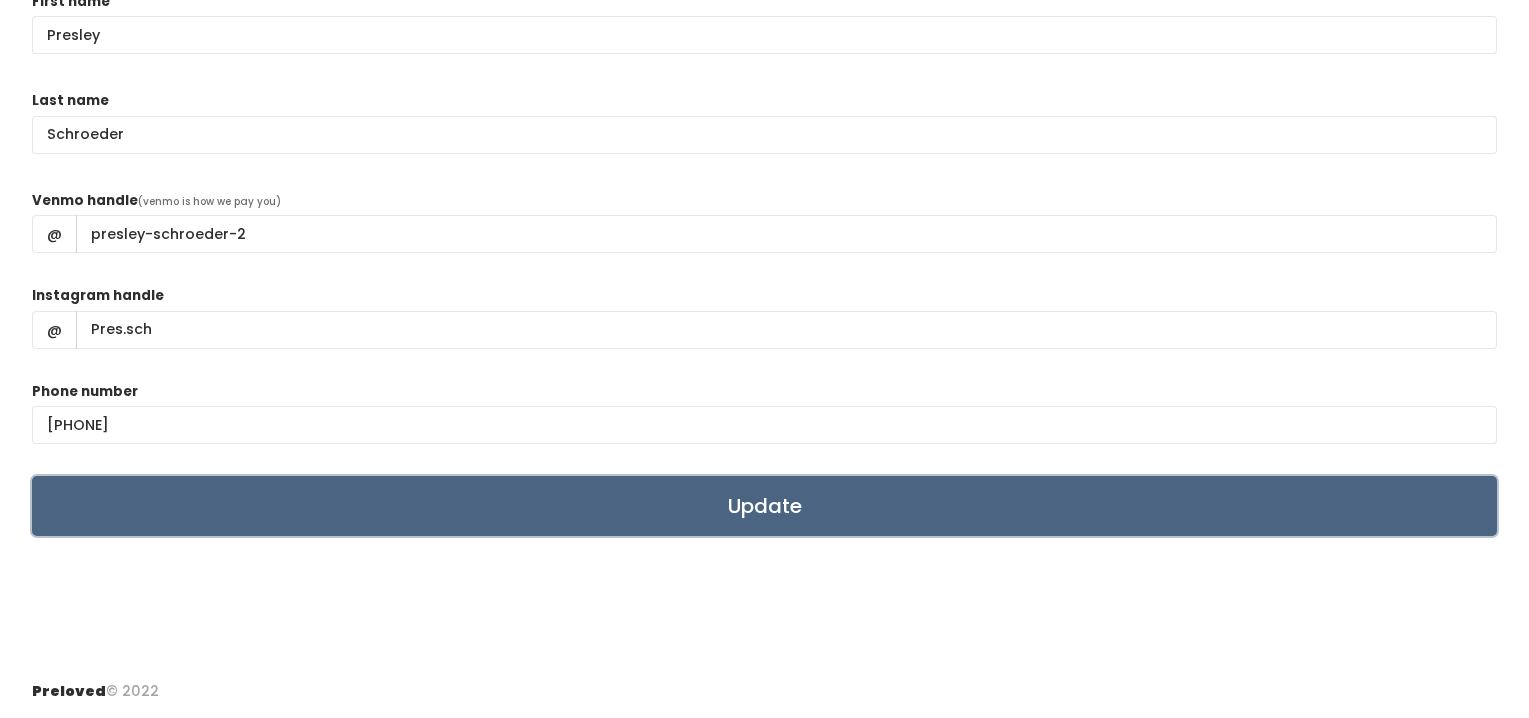 click on "Update" at bounding box center (764, 506) 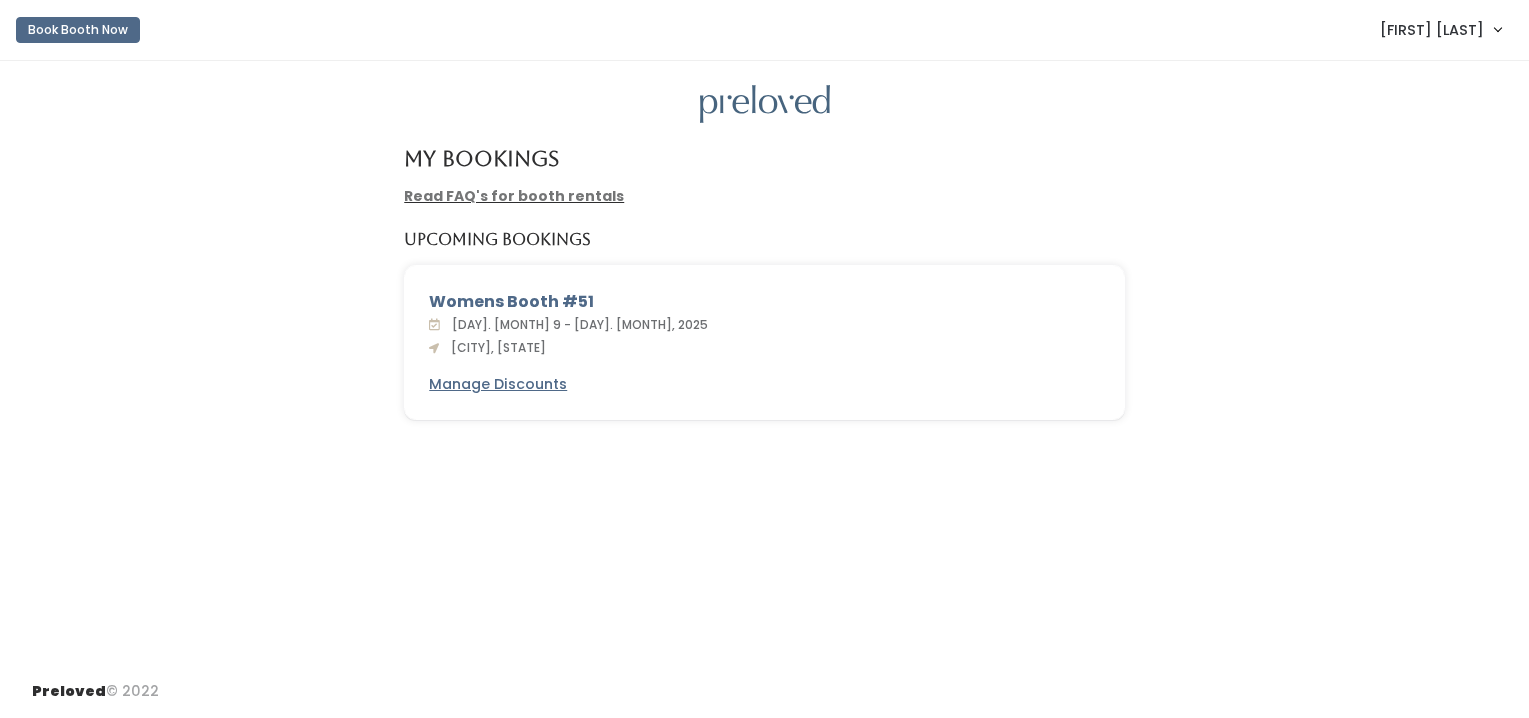 scroll, scrollTop: 0, scrollLeft: 0, axis: both 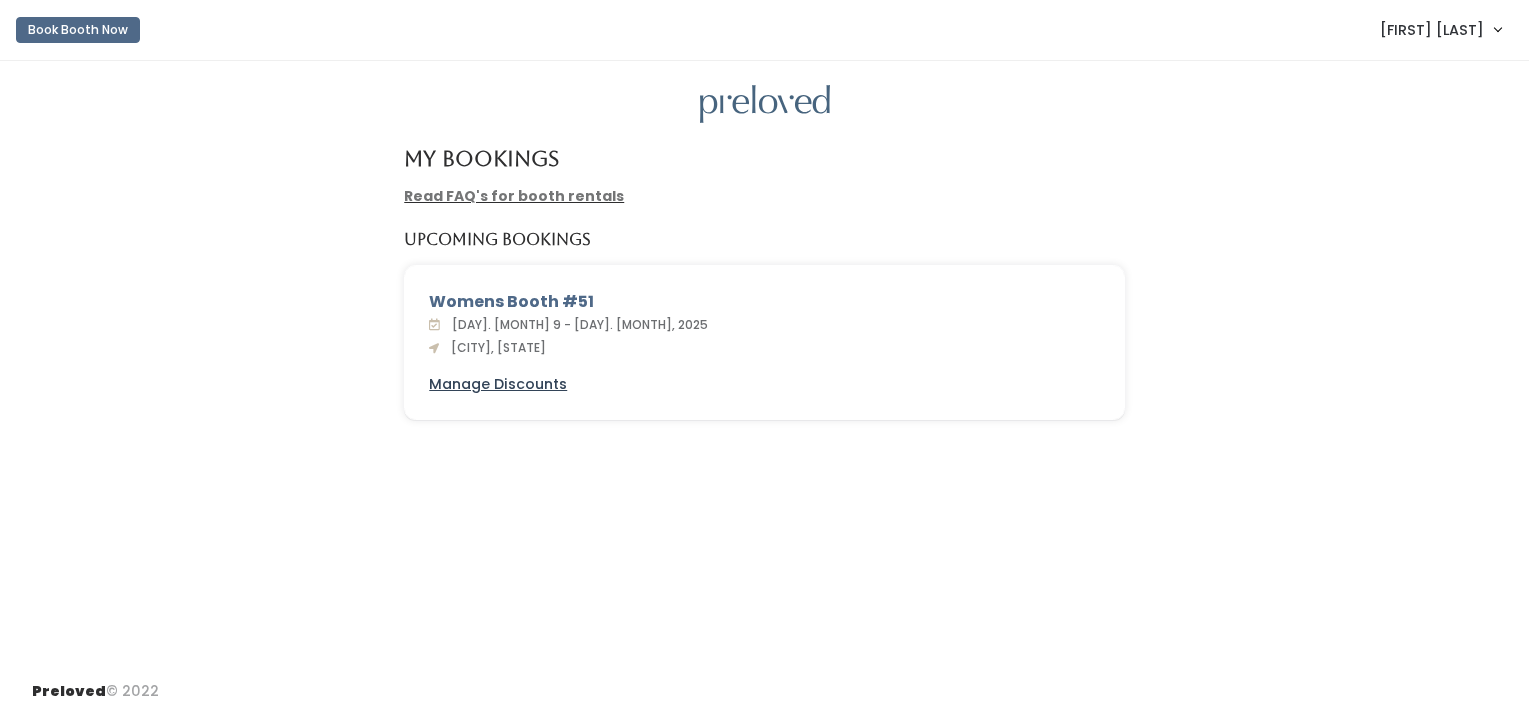 click on "Manage Discounts" at bounding box center (498, 384) 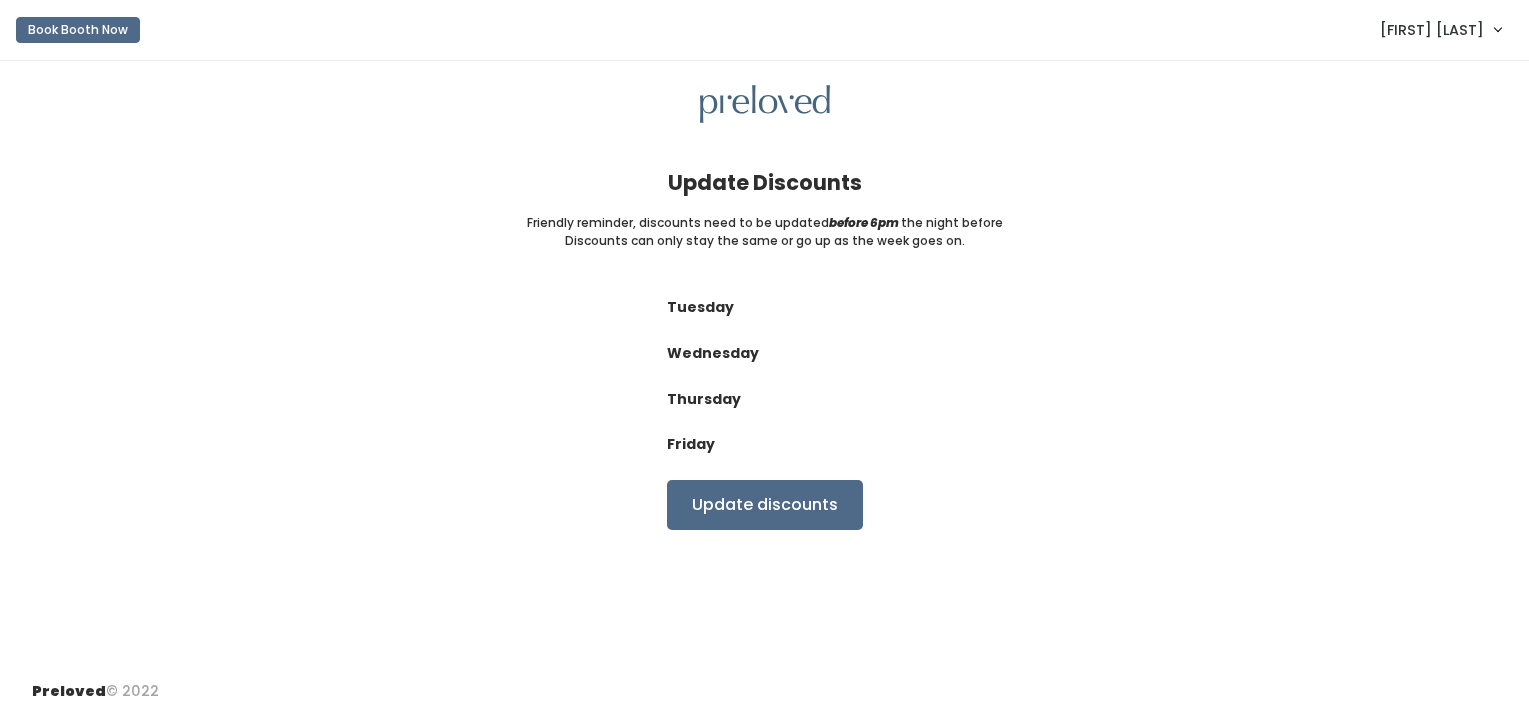 scroll, scrollTop: 0, scrollLeft: 0, axis: both 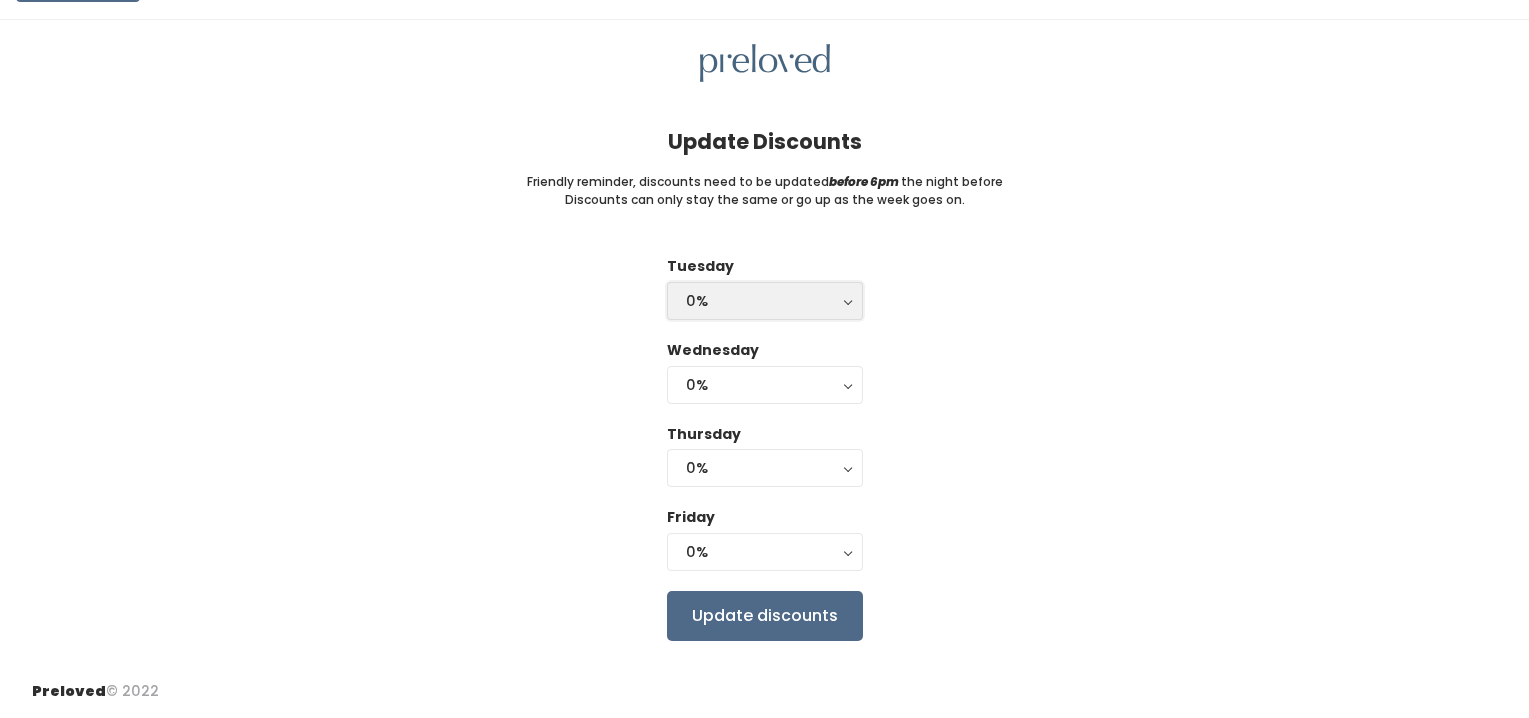 click on "0%" at bounding box center (765, 301) 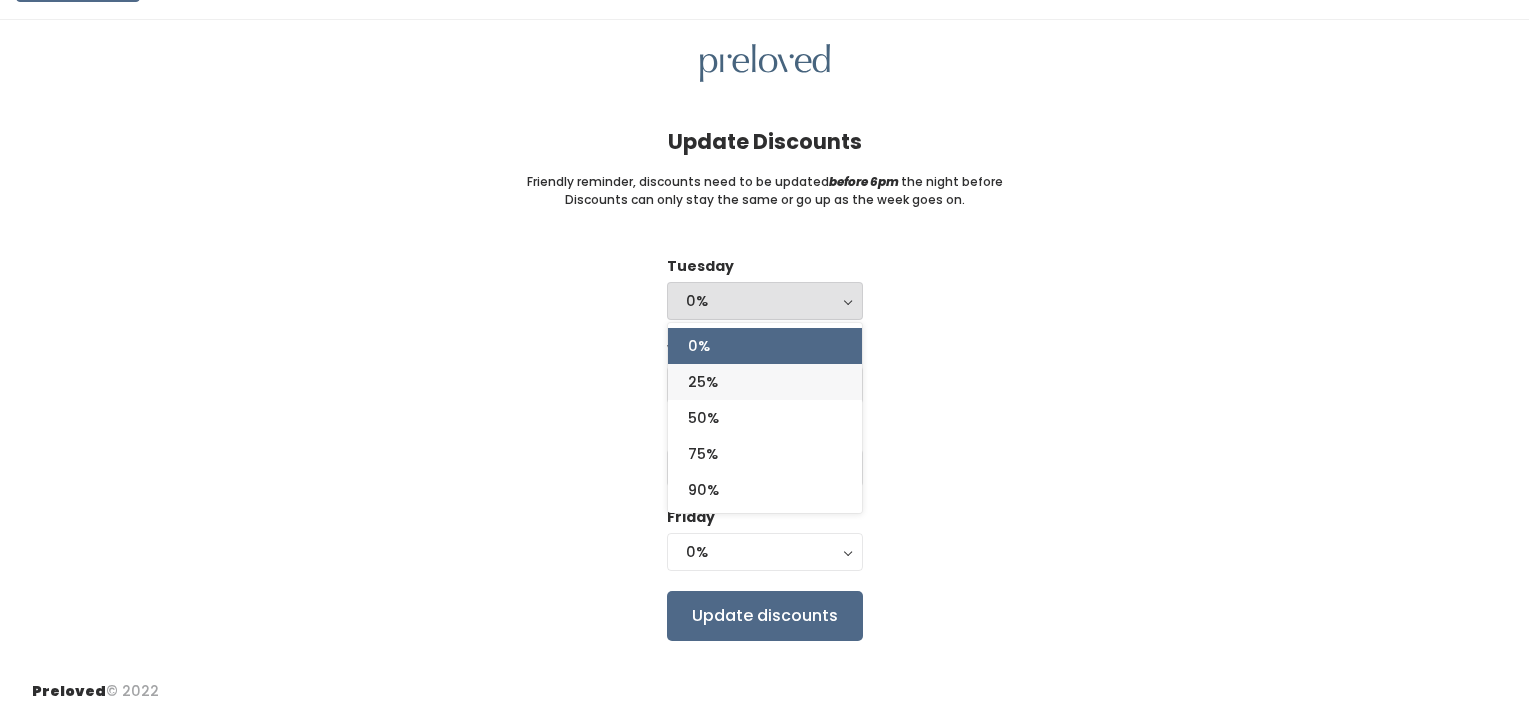 click on "25%" at bounding box center (765, 382) 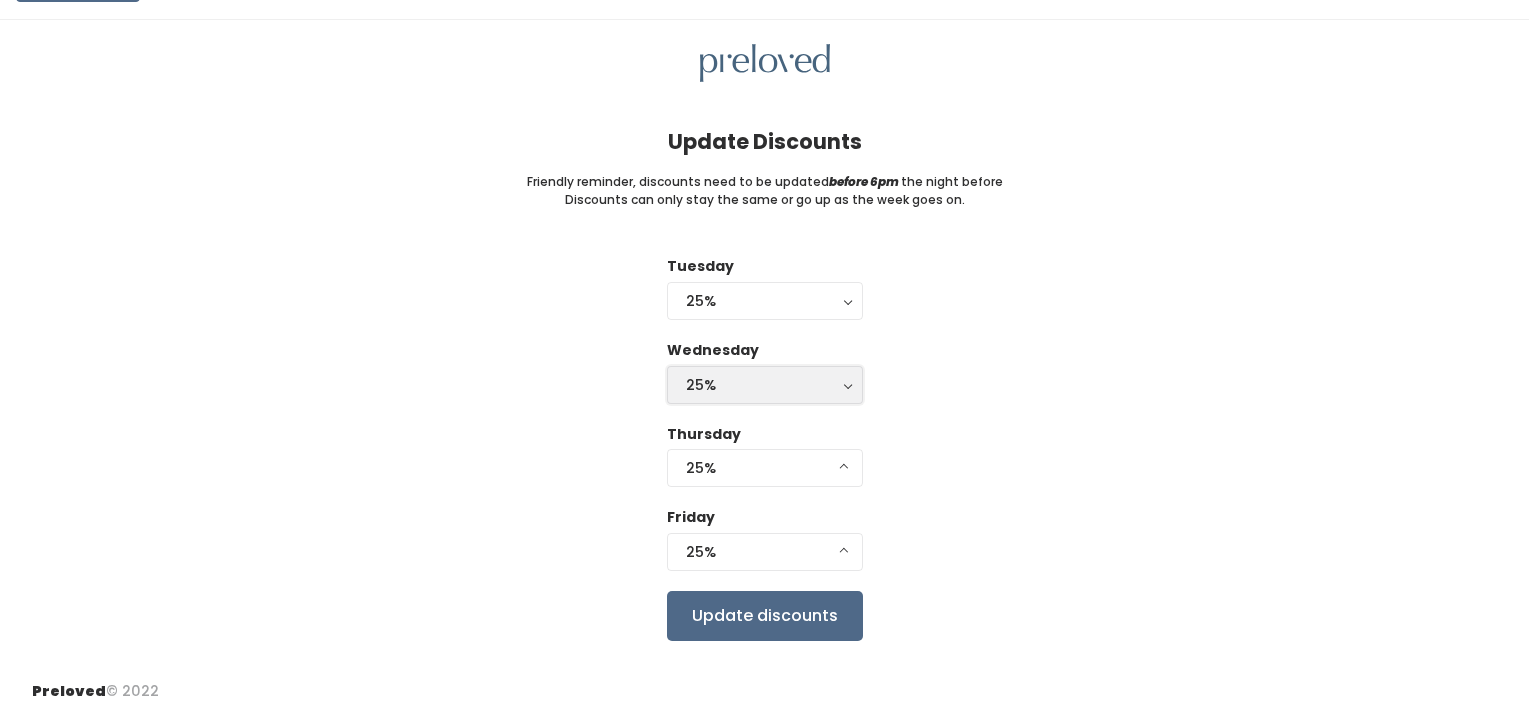 click on "25%" at bounding box center (765, 385) 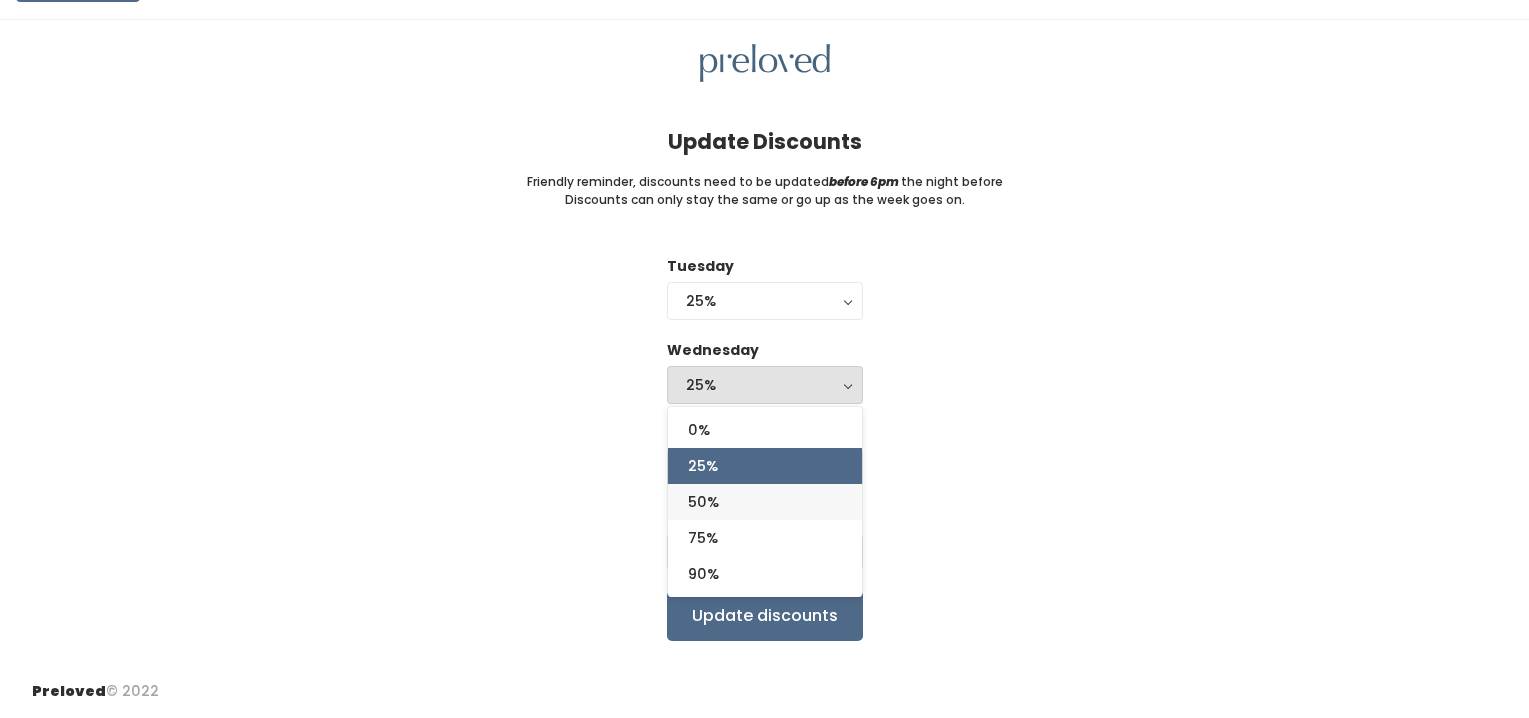 click on "50%" at bounding box center (703, 502) 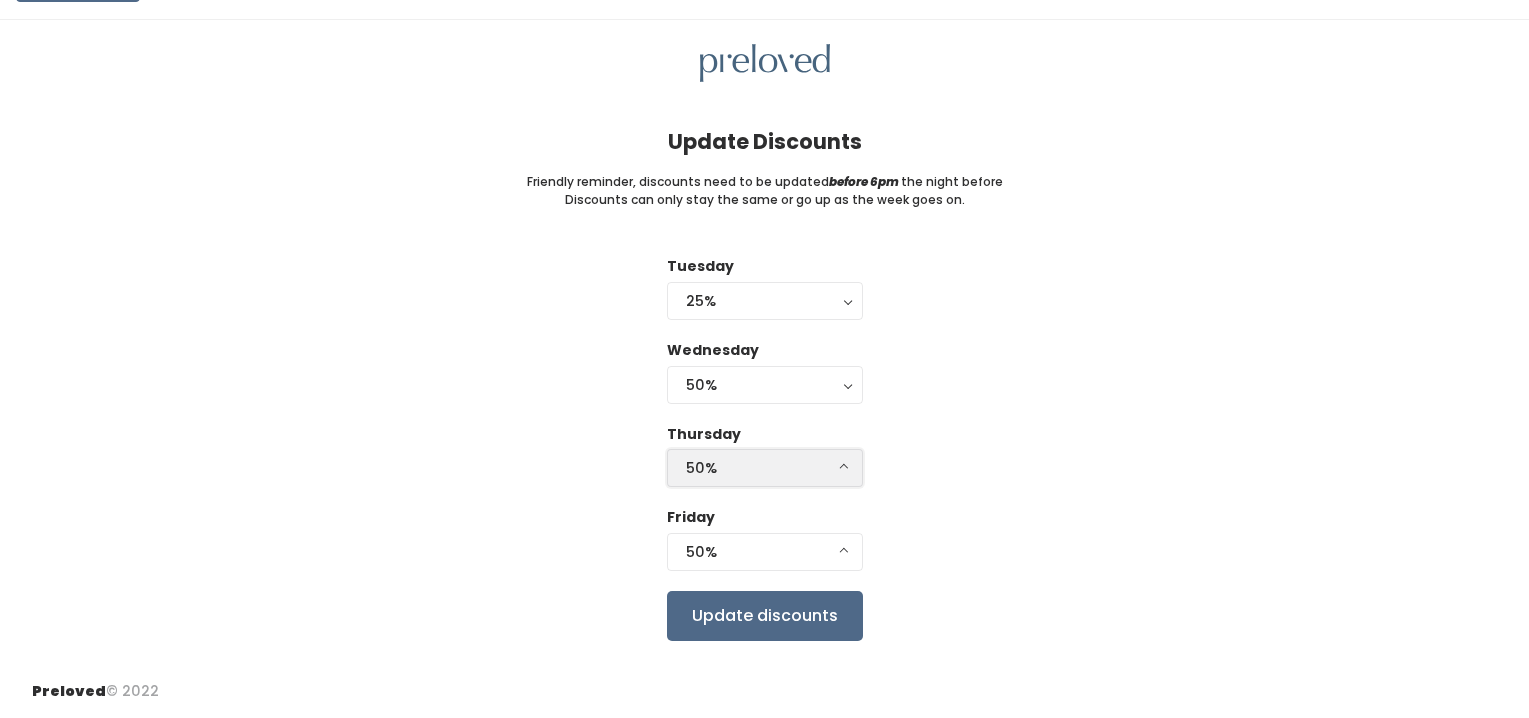 click on "50%" at bounding box center [765, 468] 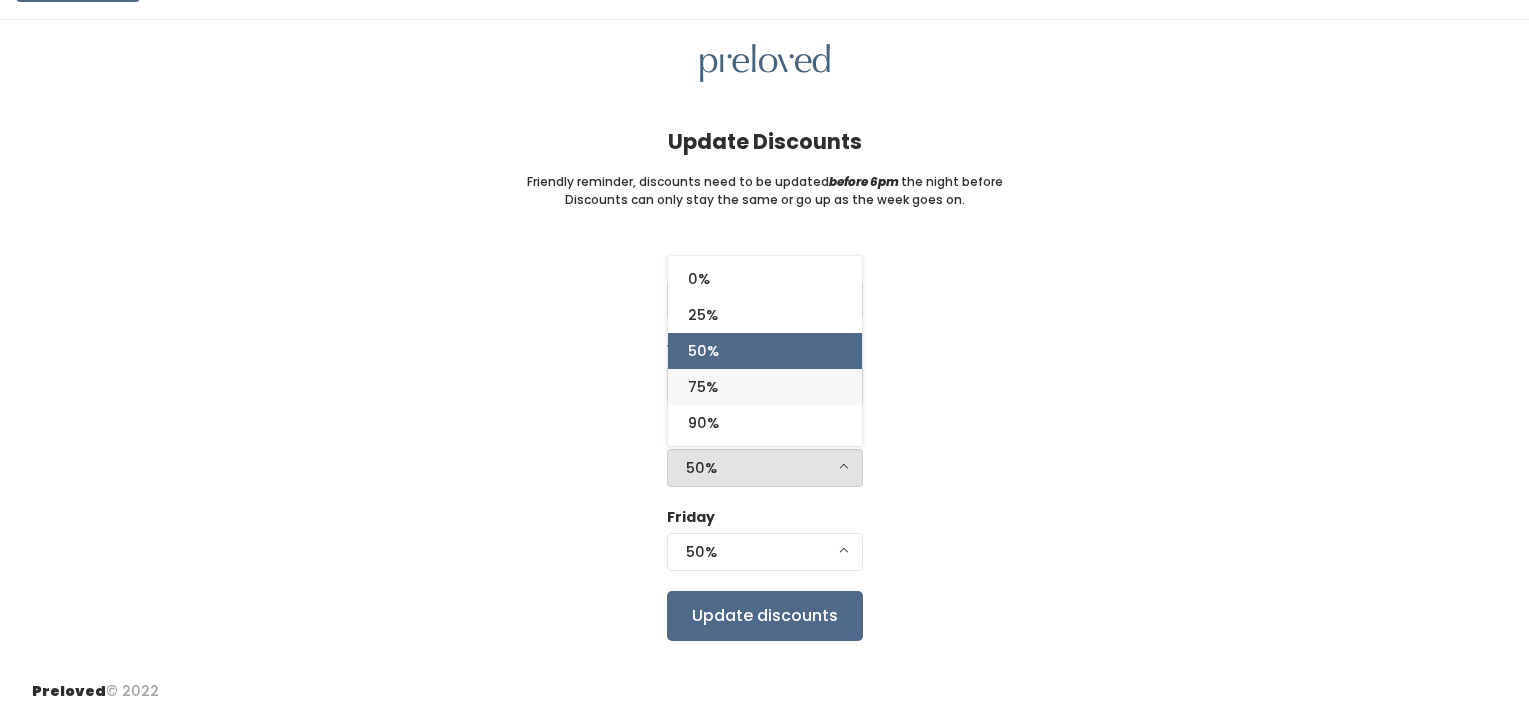 click on "75%" at bounding box center [765, 387] 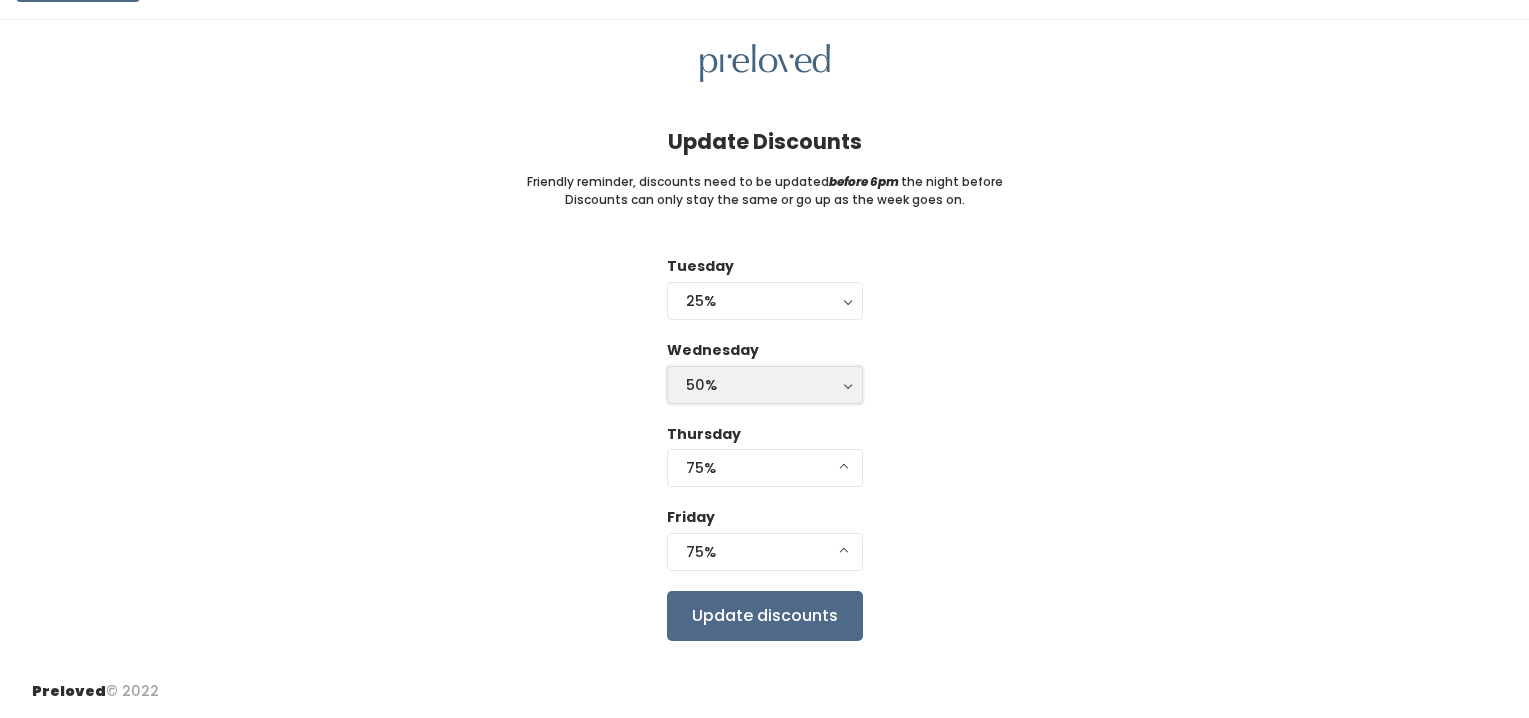 click on "50%" at bounding box center [765, 385] 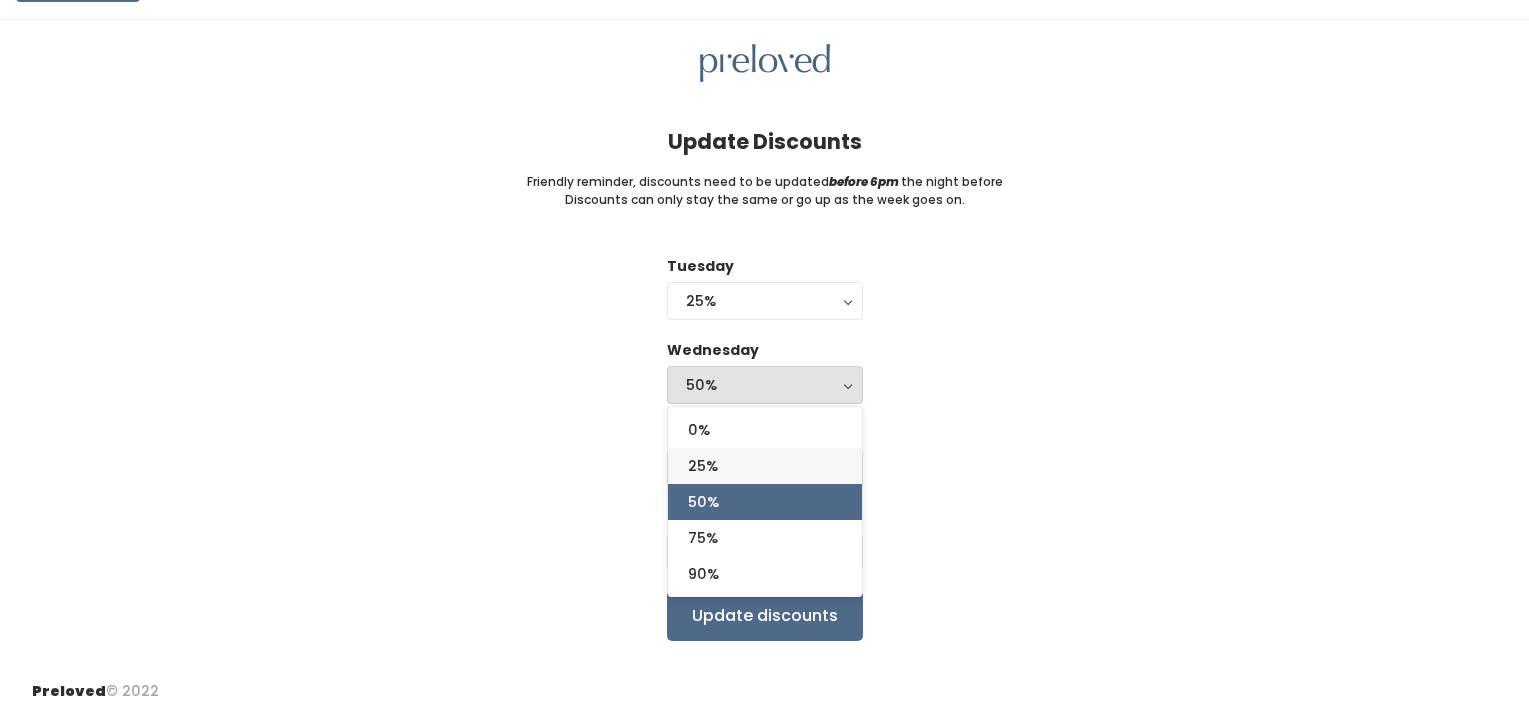 click on "25%" at bounding box center (765, 466) 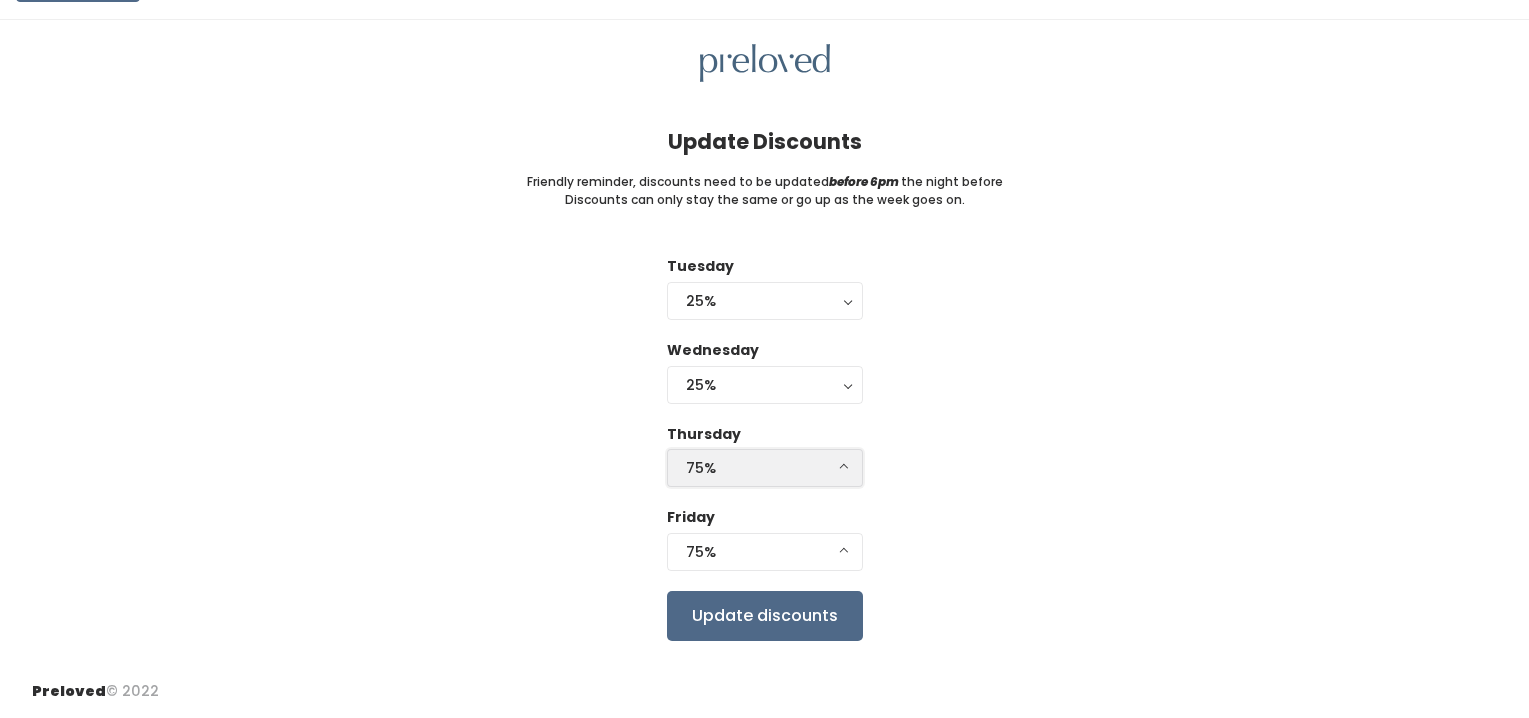 click on "75%" at bounding box center [765, 468] 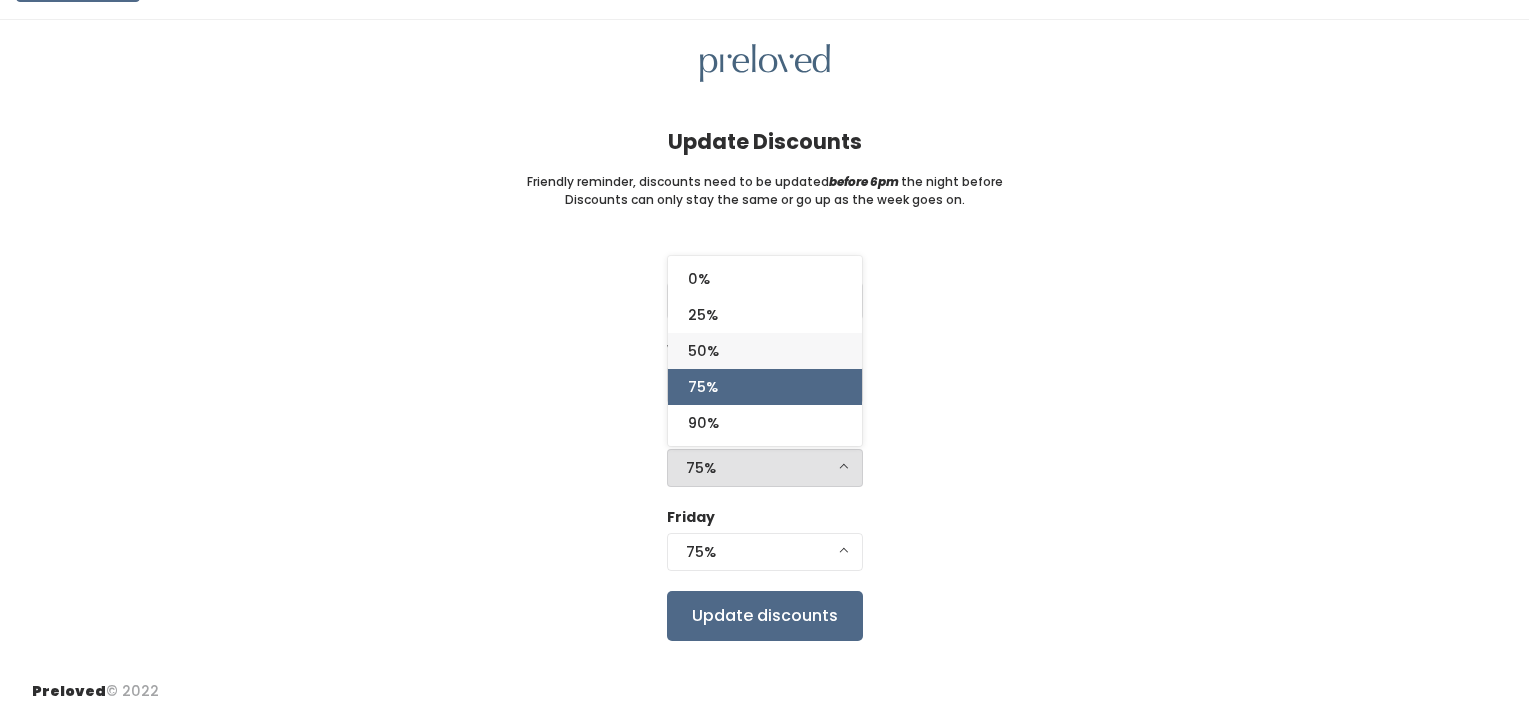click on "50%" at bounding box center [765, 351] 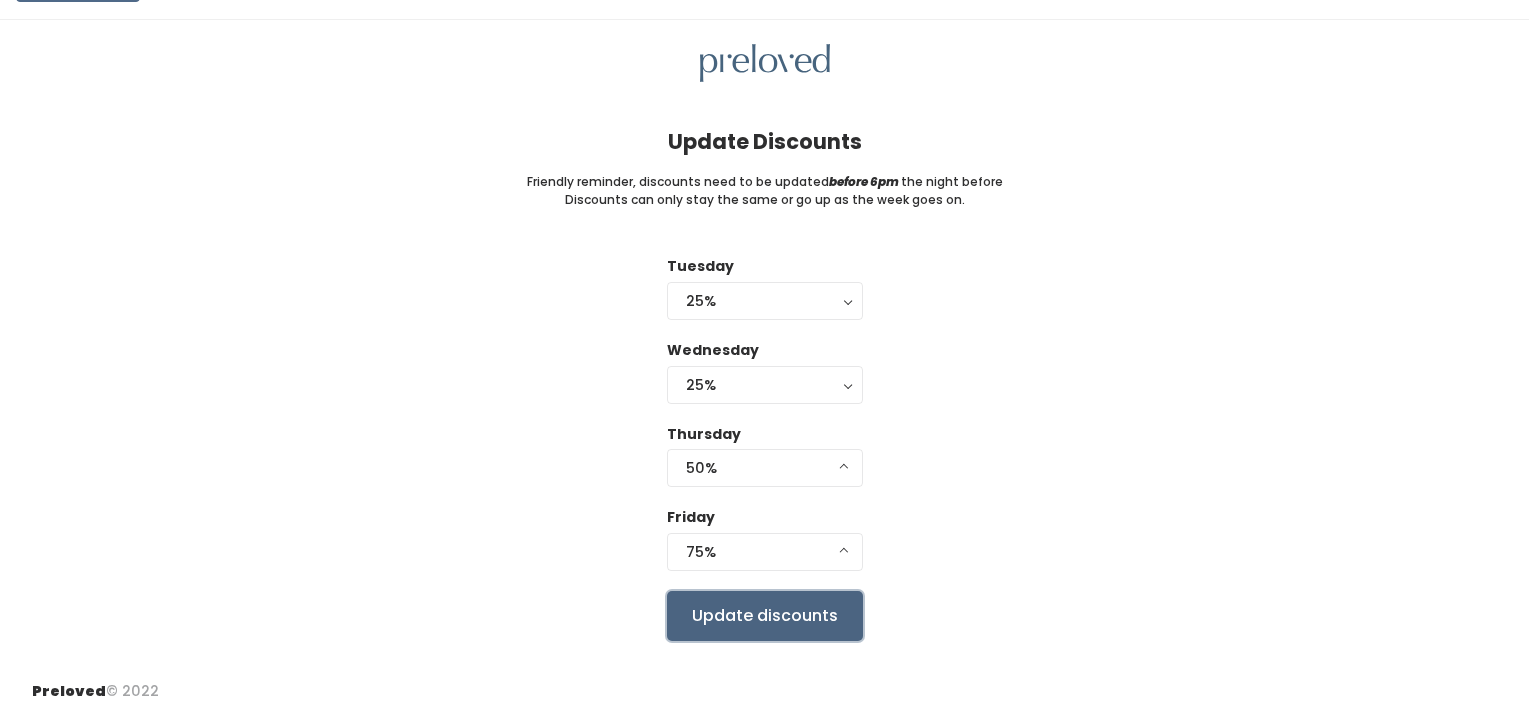 click on "Update discounts" at bounding box center (765, 616) 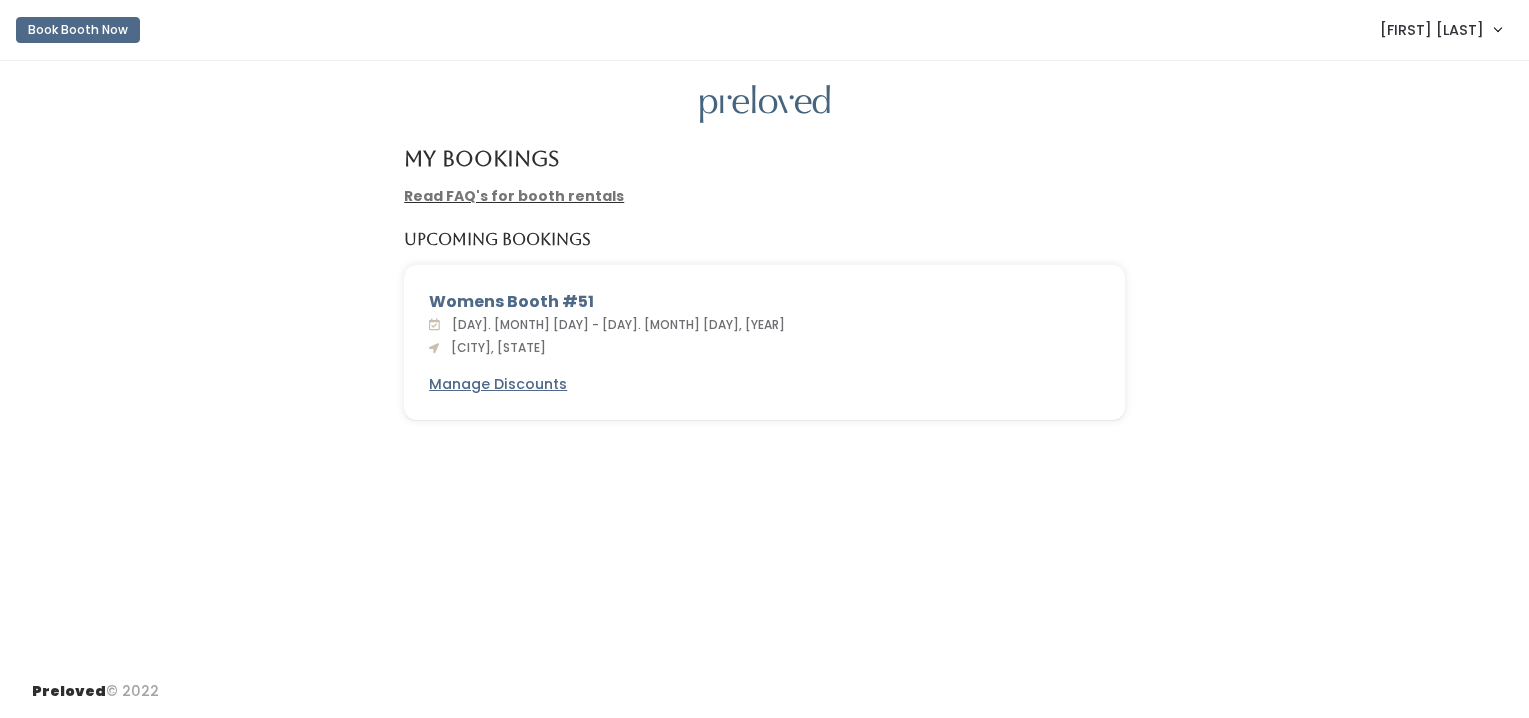 scroll, scrollTop: 0, scrollLeft: 0, axis: both 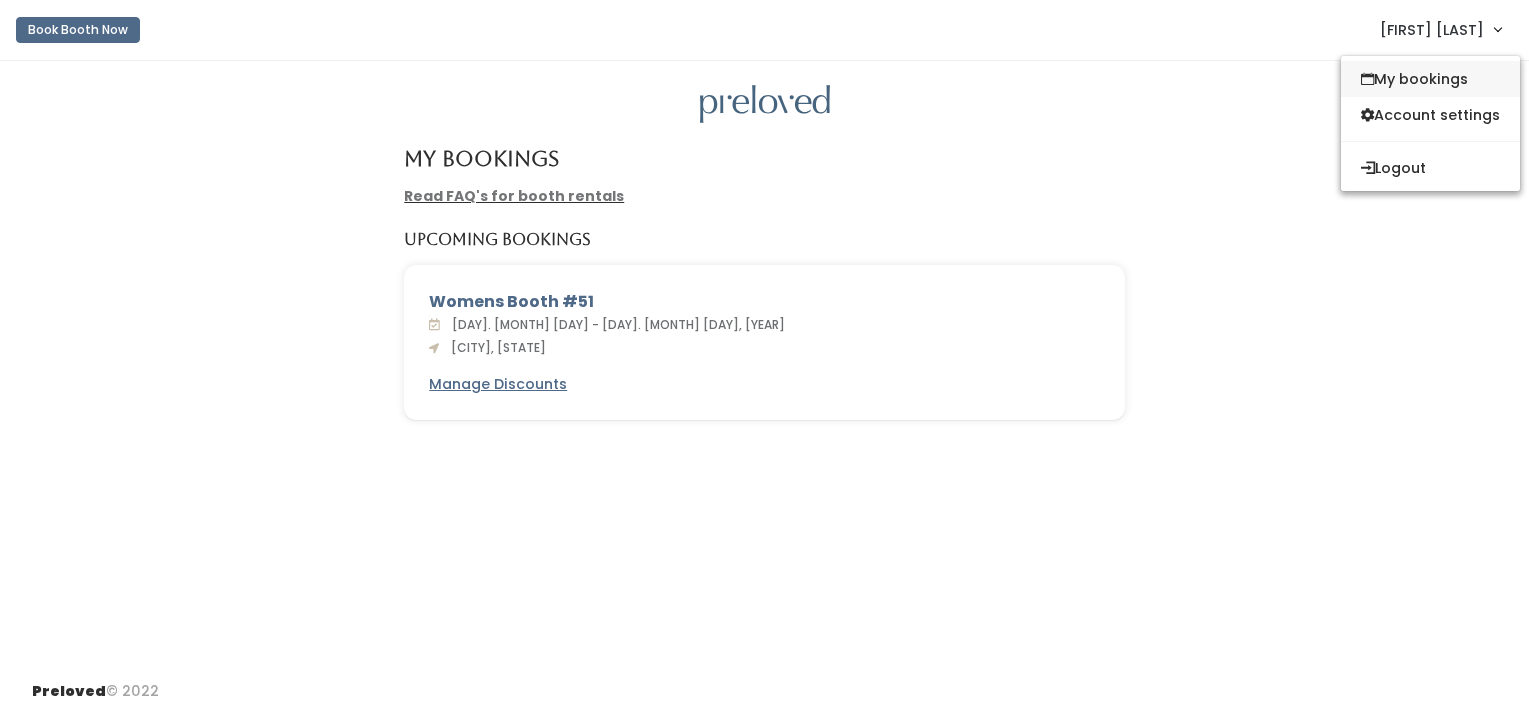 click on "My bookings" at bounding box center [1430, 79] 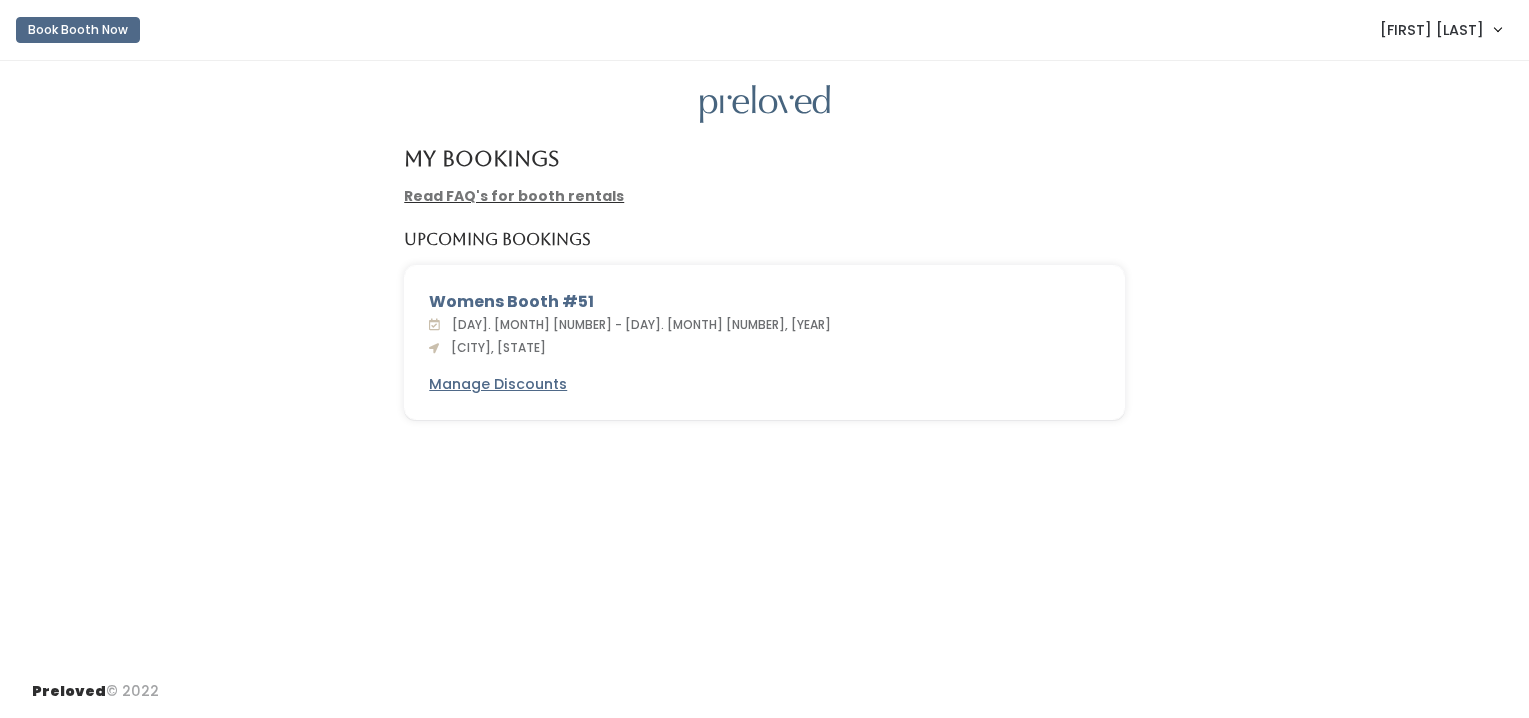 scroll, scrollTop: 0, scrollLeft: 0, axis: both 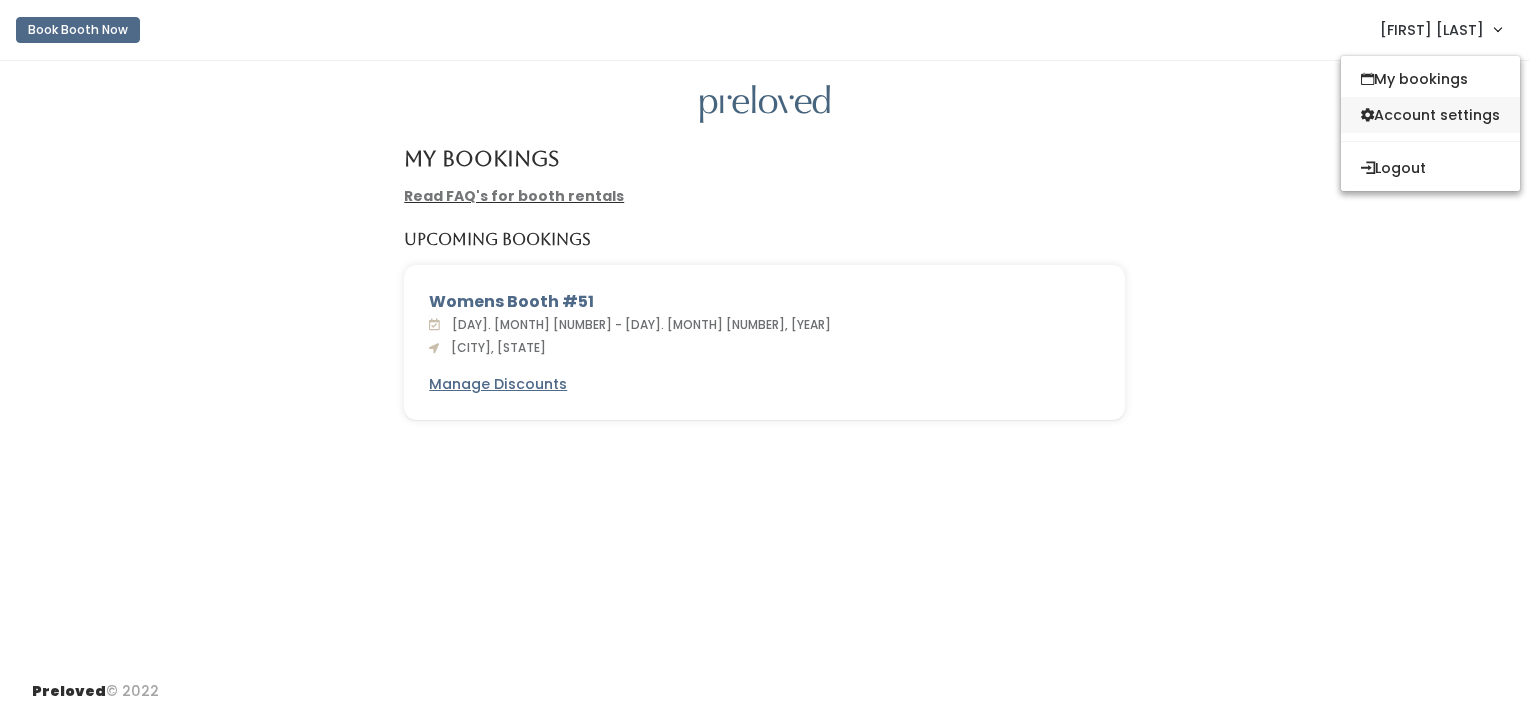 click on "Account settings" at bounding box center [1430, 115] 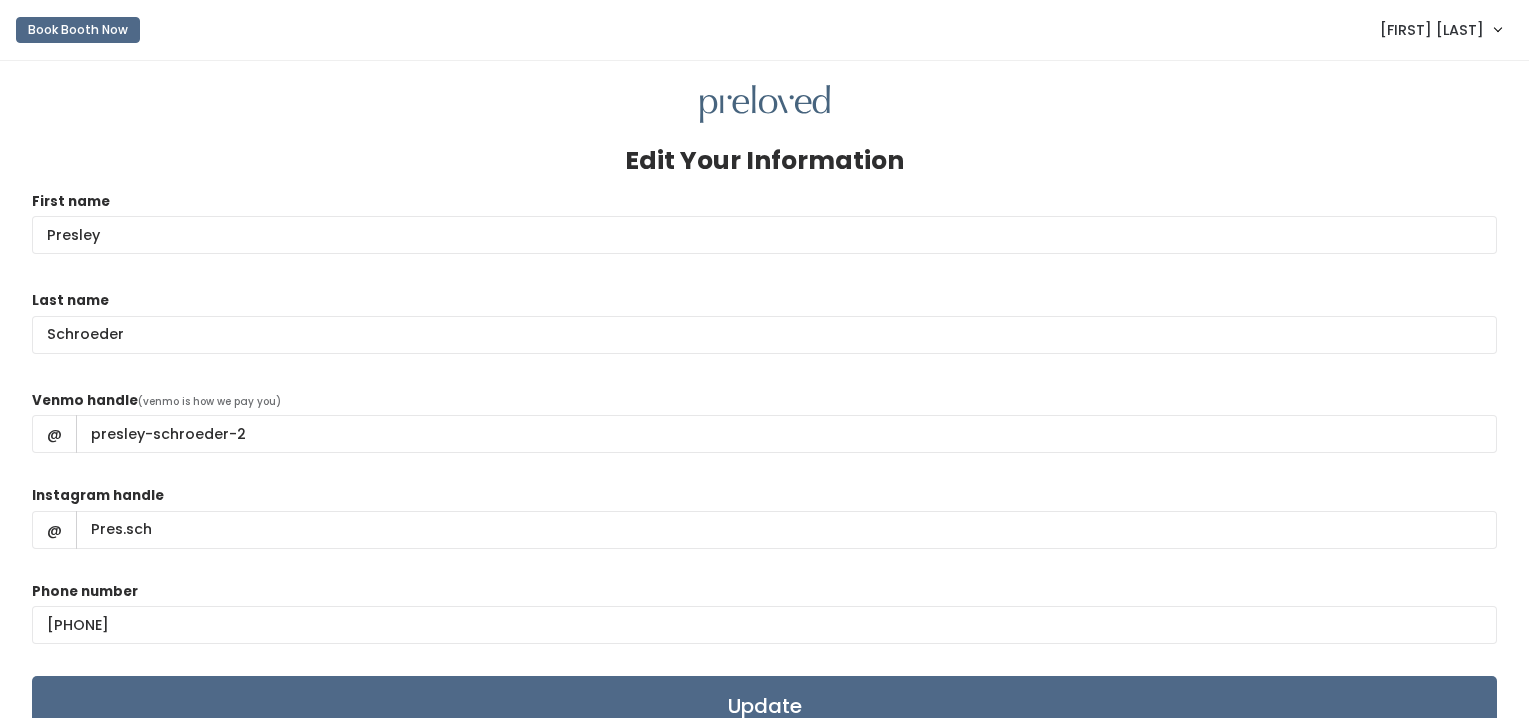 scroll, scrollTop: 0, scrollLeft: 0, axis: both 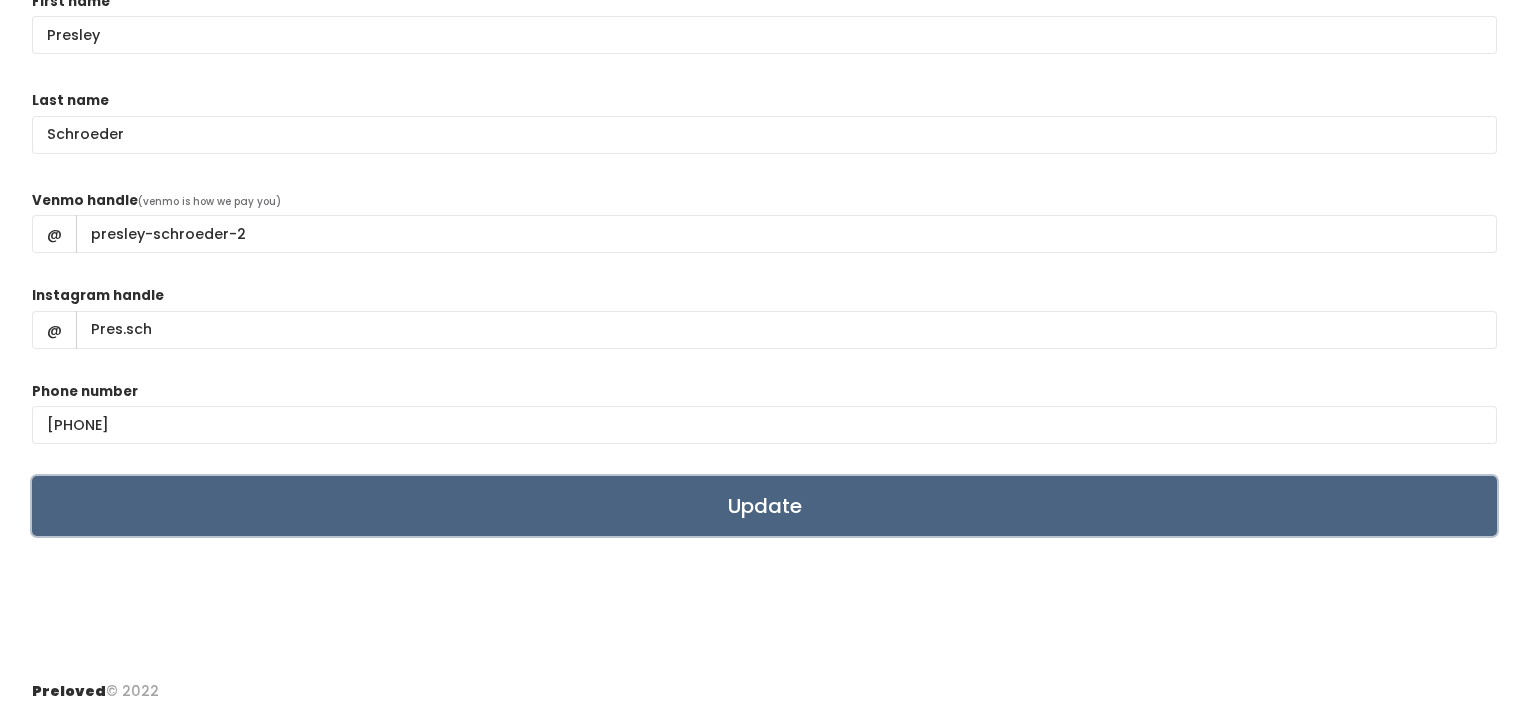click on "Update" at bounding box center [764, 506] 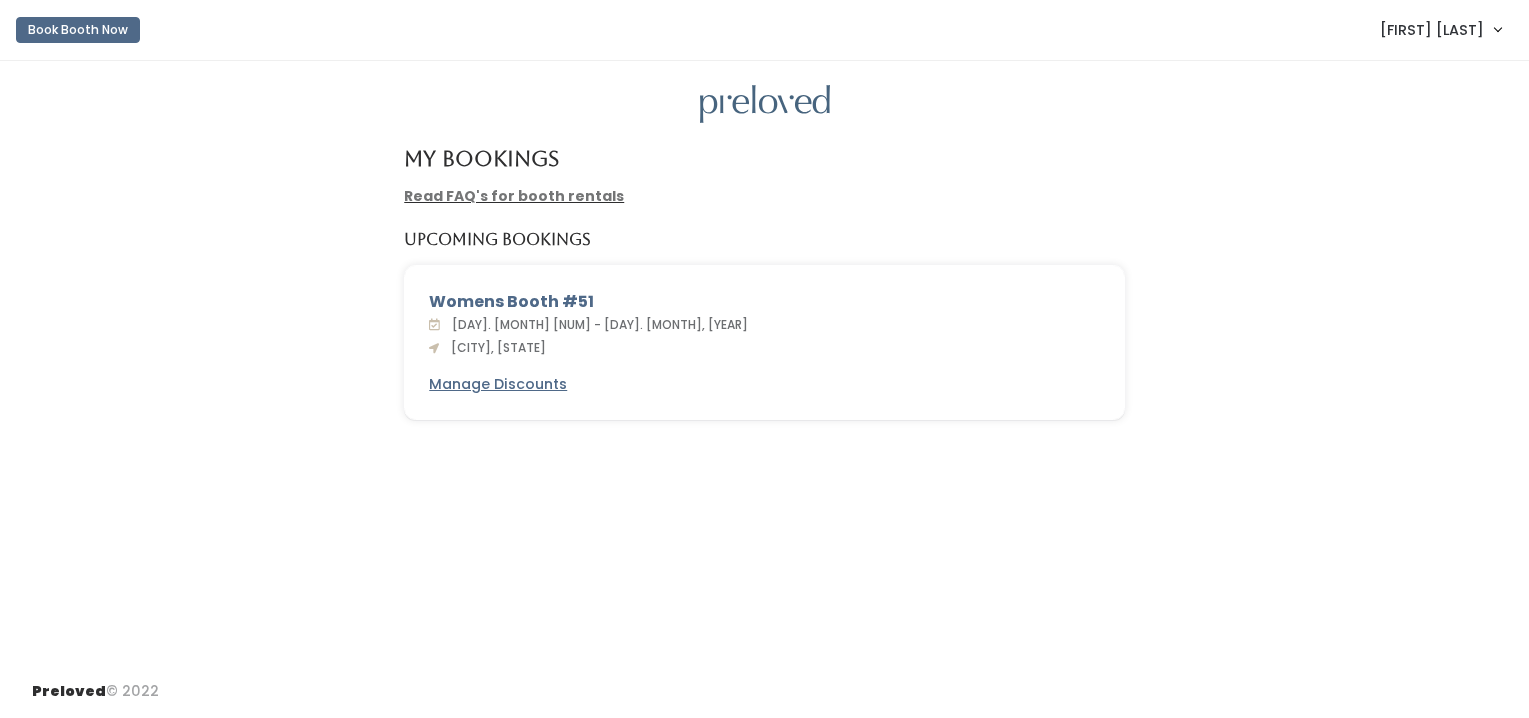scroll, scrollTop: 0, scrollLeft: 0, axis: both 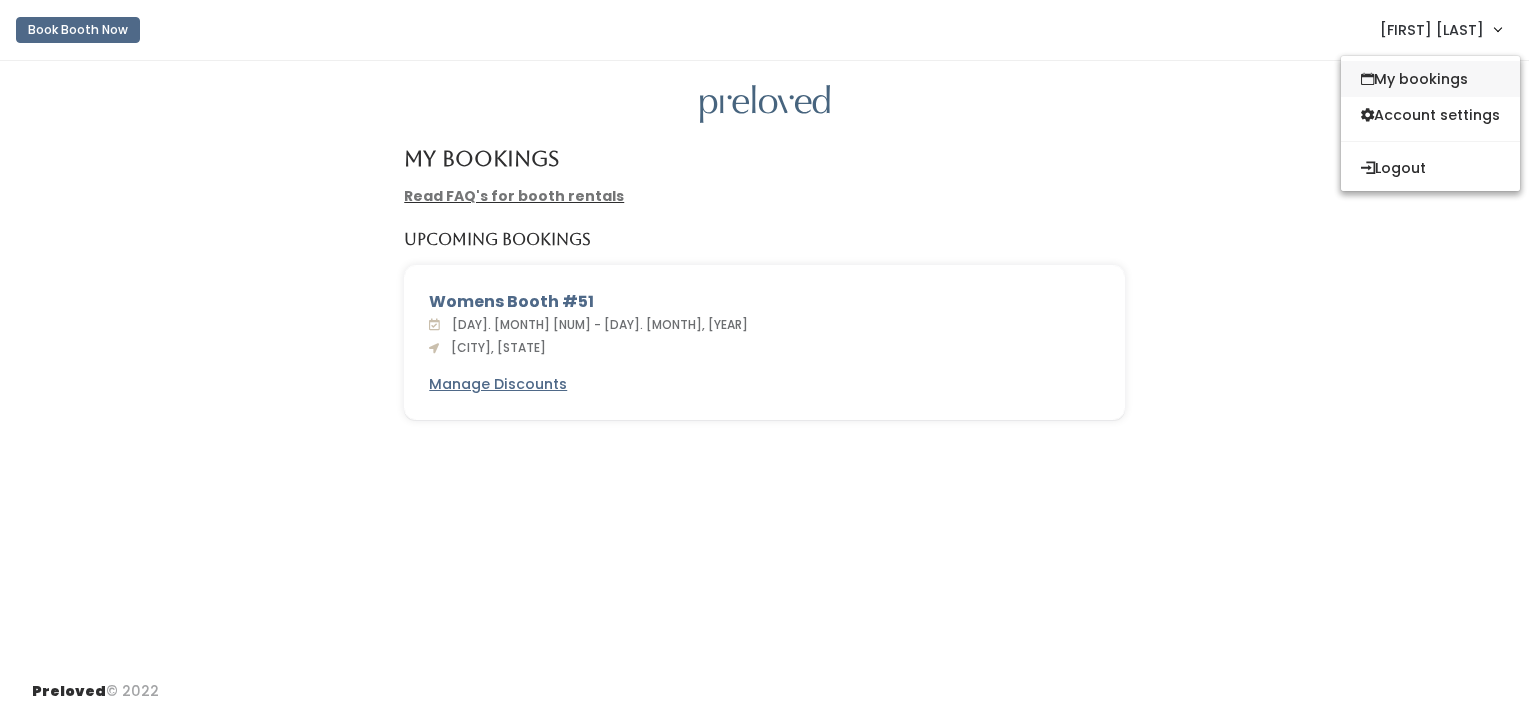 click on "My bookings" at bounding box center (1430, 79) 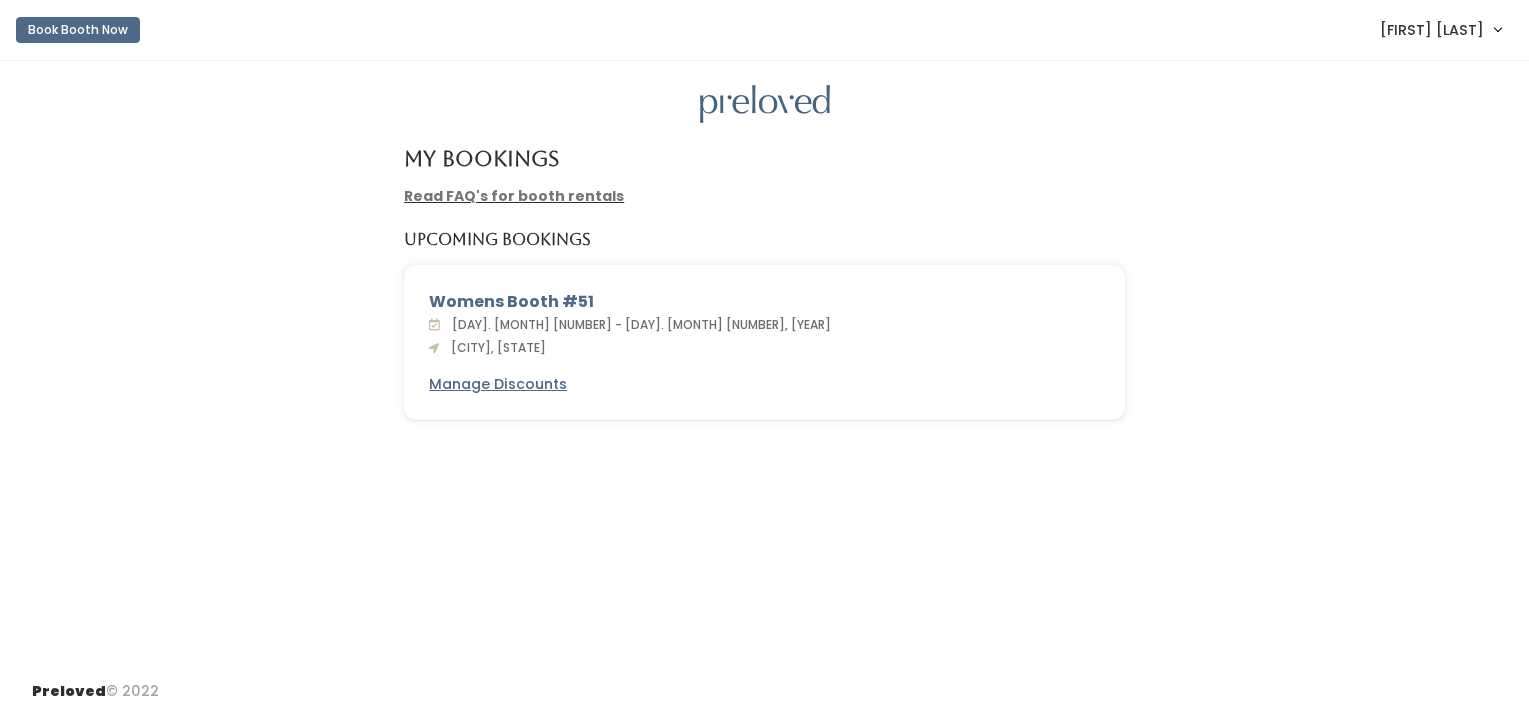 scroll, scrollTop: 0, scrollLeft: 0, axis: both 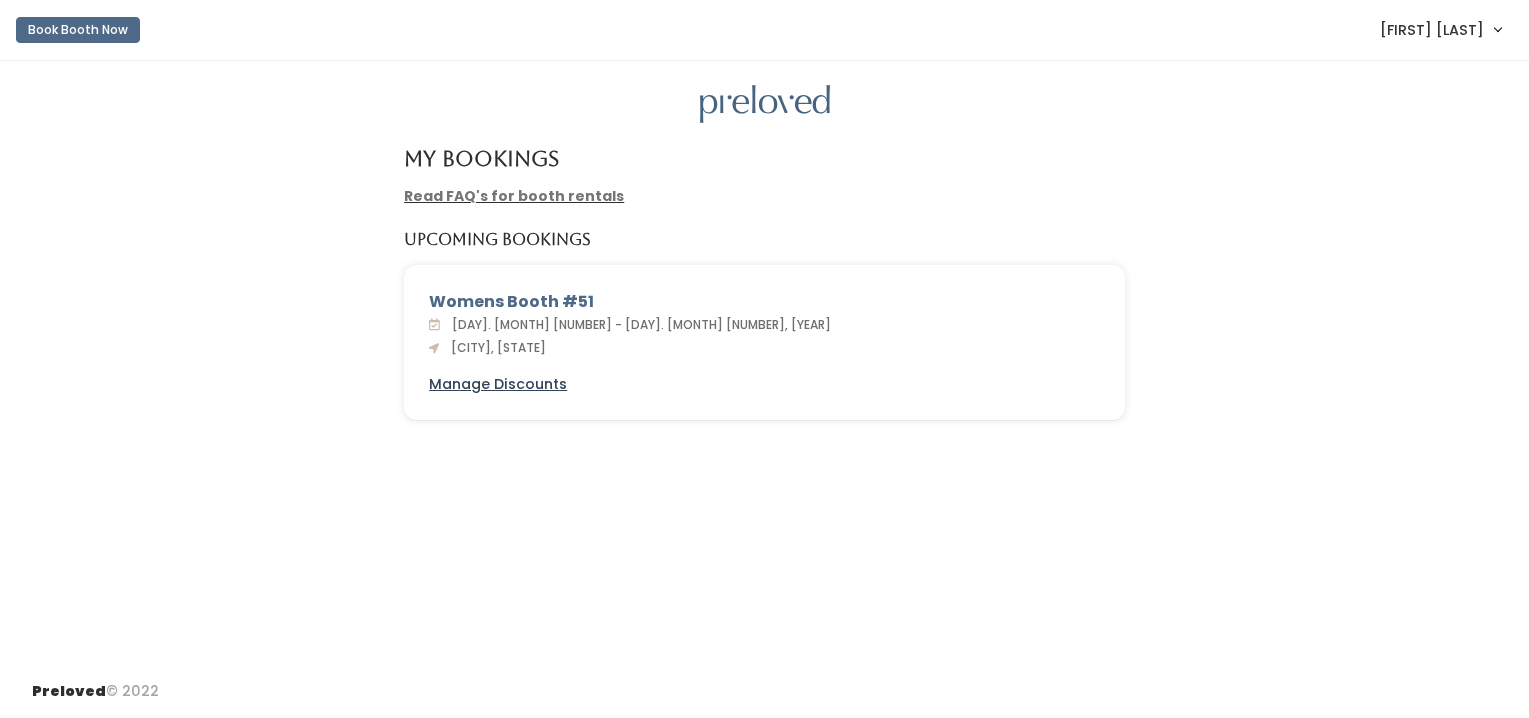 click on "Manage Discounts" at bounding box center [498, 384] 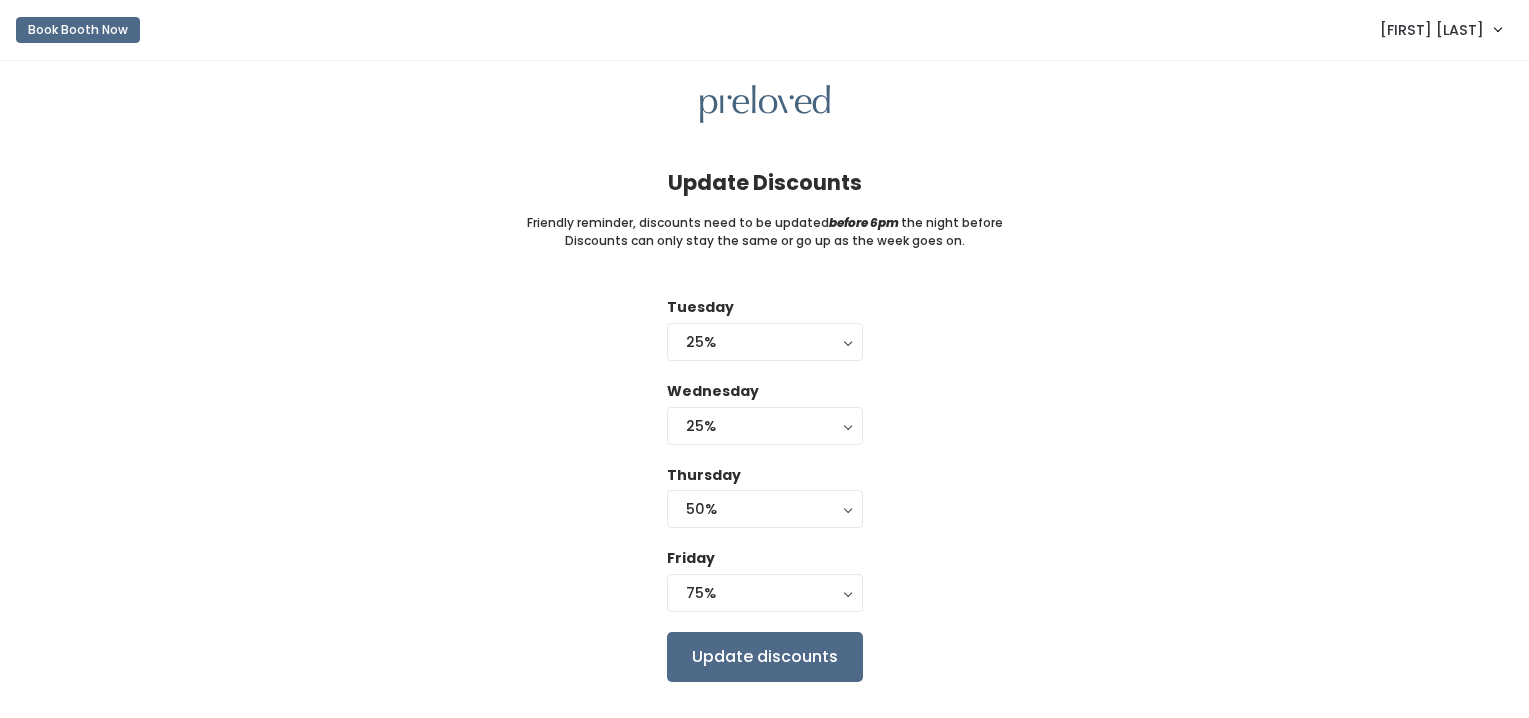 scroll, scrollTop: 0, scrollLeft: 0, axis: both 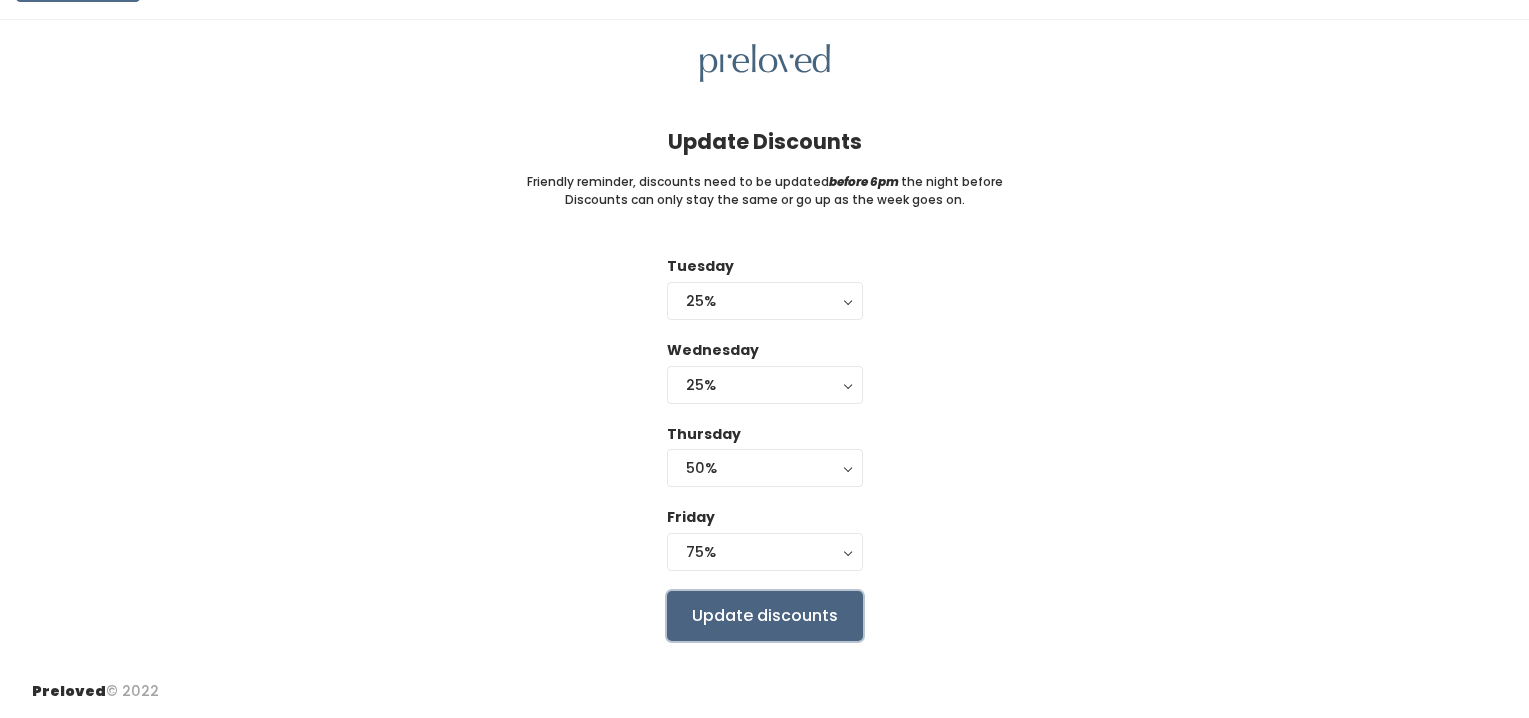 click on "Update discounts" at bounding box center [765, 616] 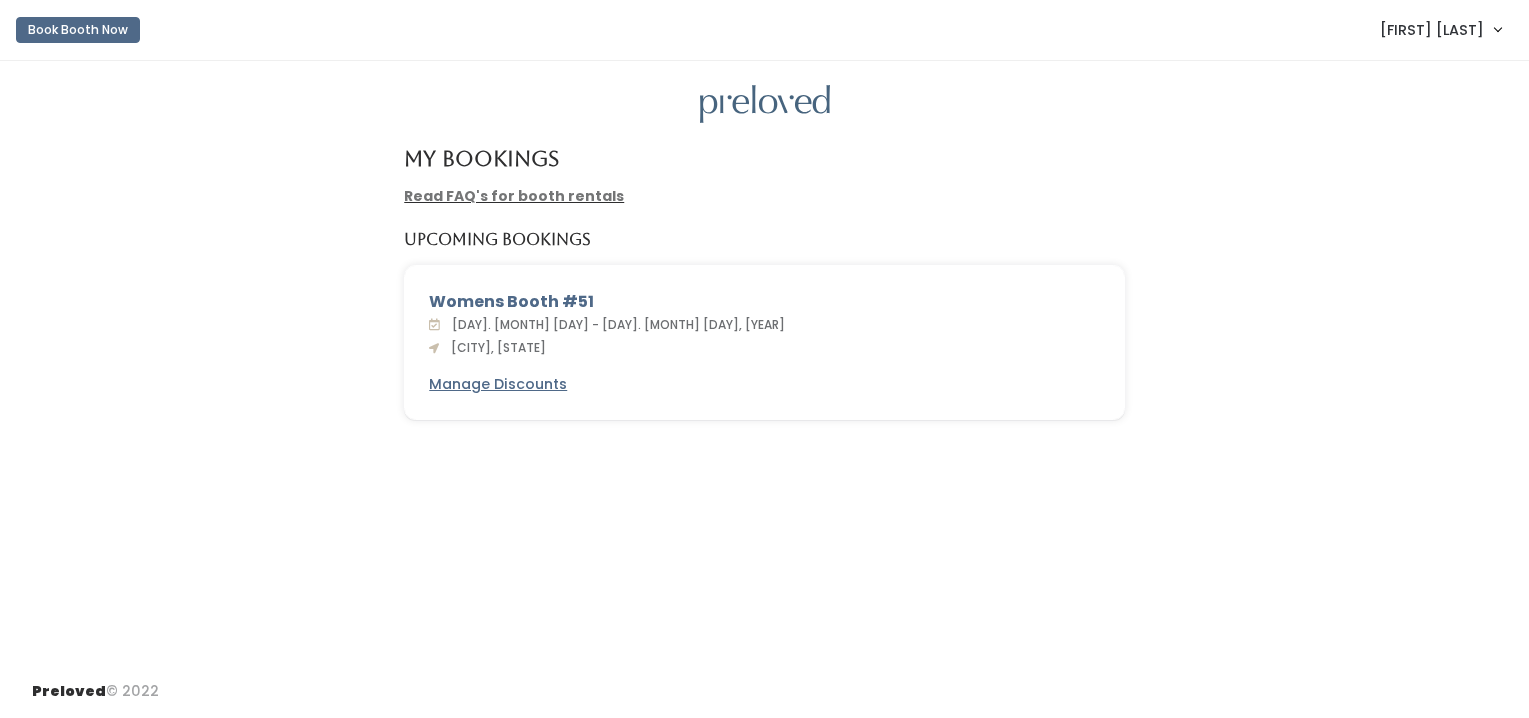 scroll, scrollTop: 0, scrollLeft: 0, axis: both 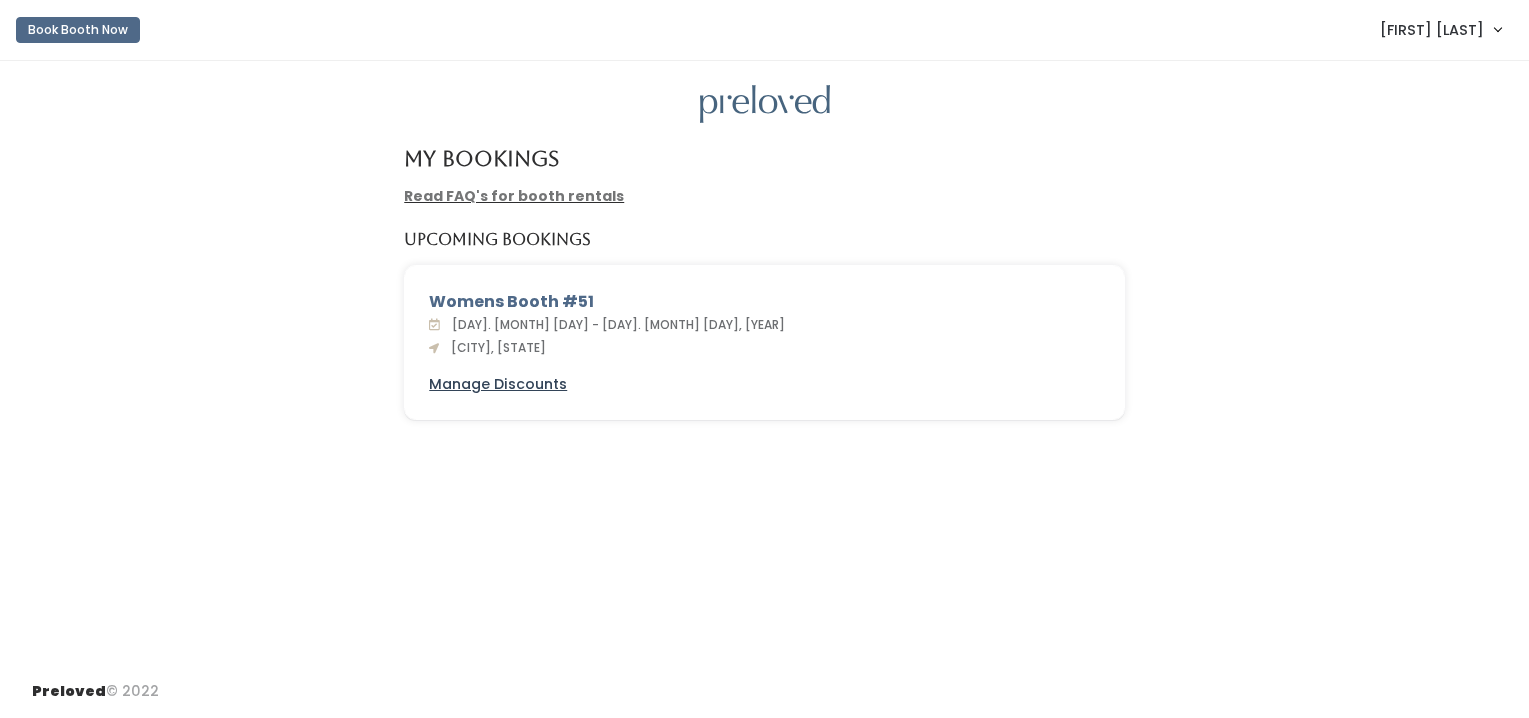 click on "Manage Discounts" at bounding box center (498, 384) 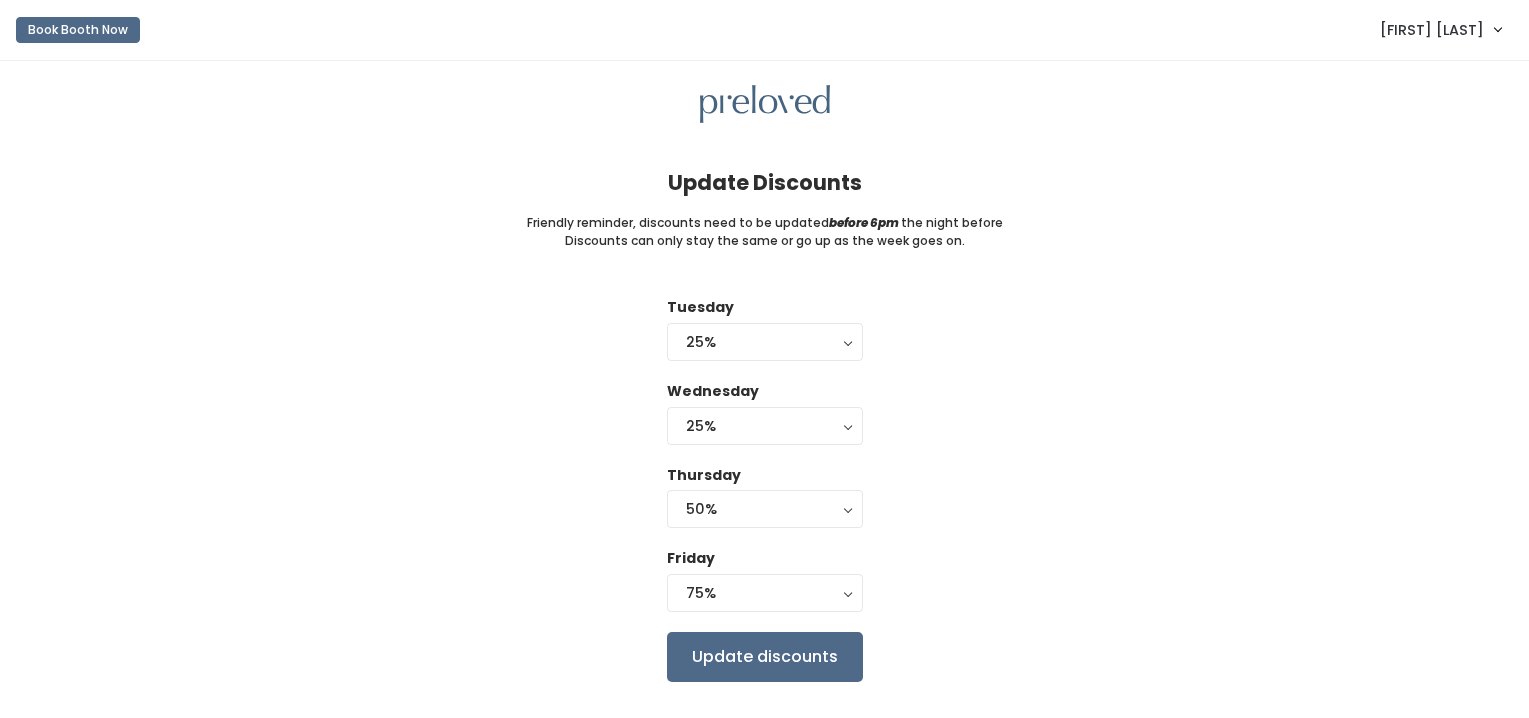 scroll, scrollTop: 0, scrollLeft: 0, axis: both 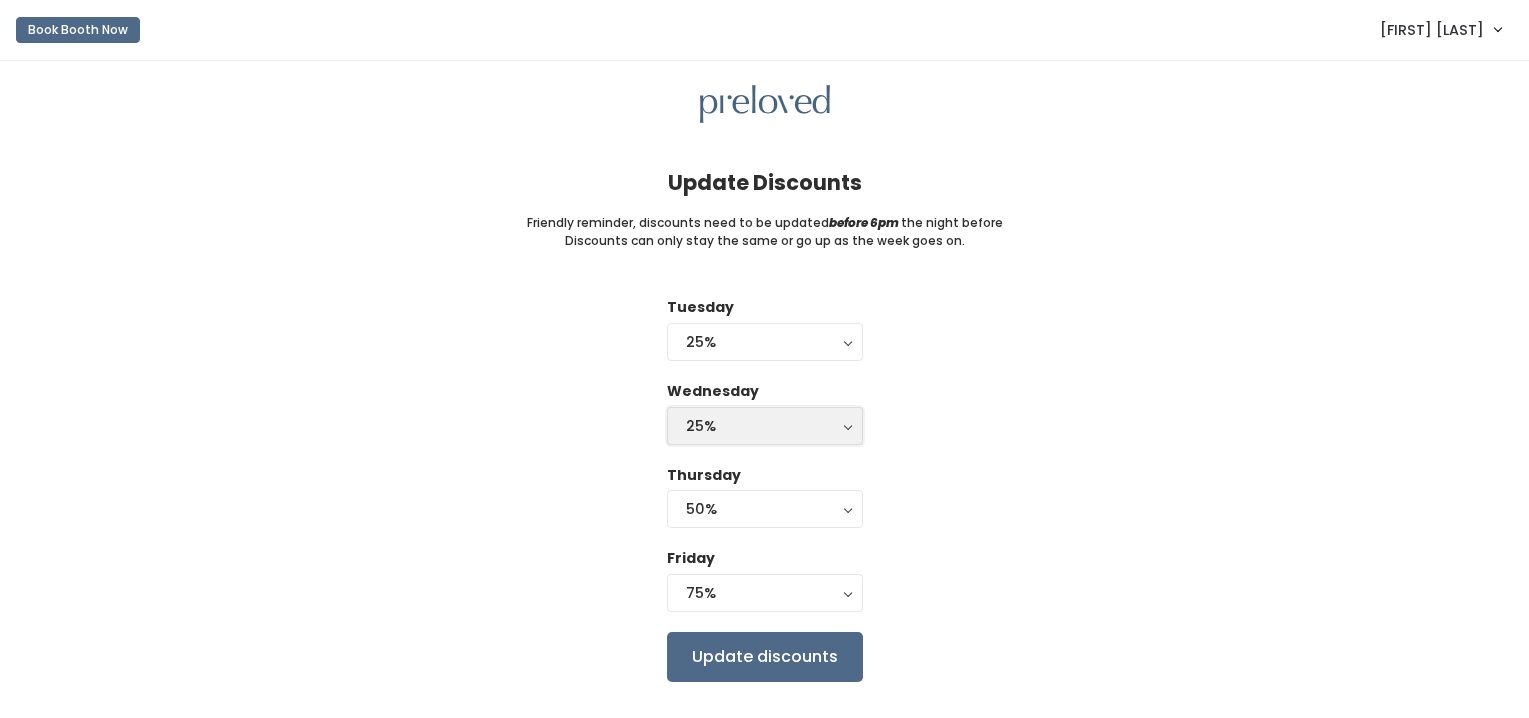 click on "25%" at bounding box center [765, 426] 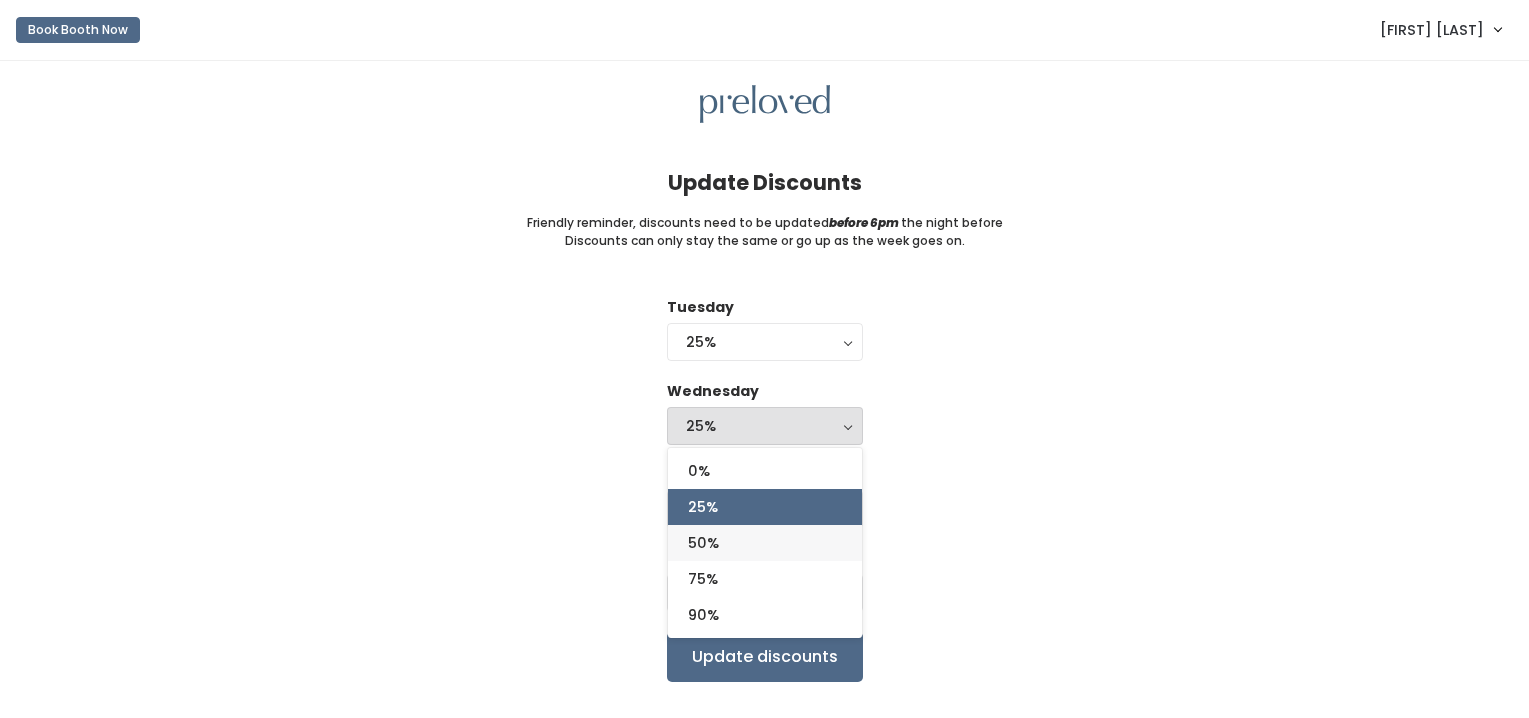 click on "50%" at bounding box center [765, 543] 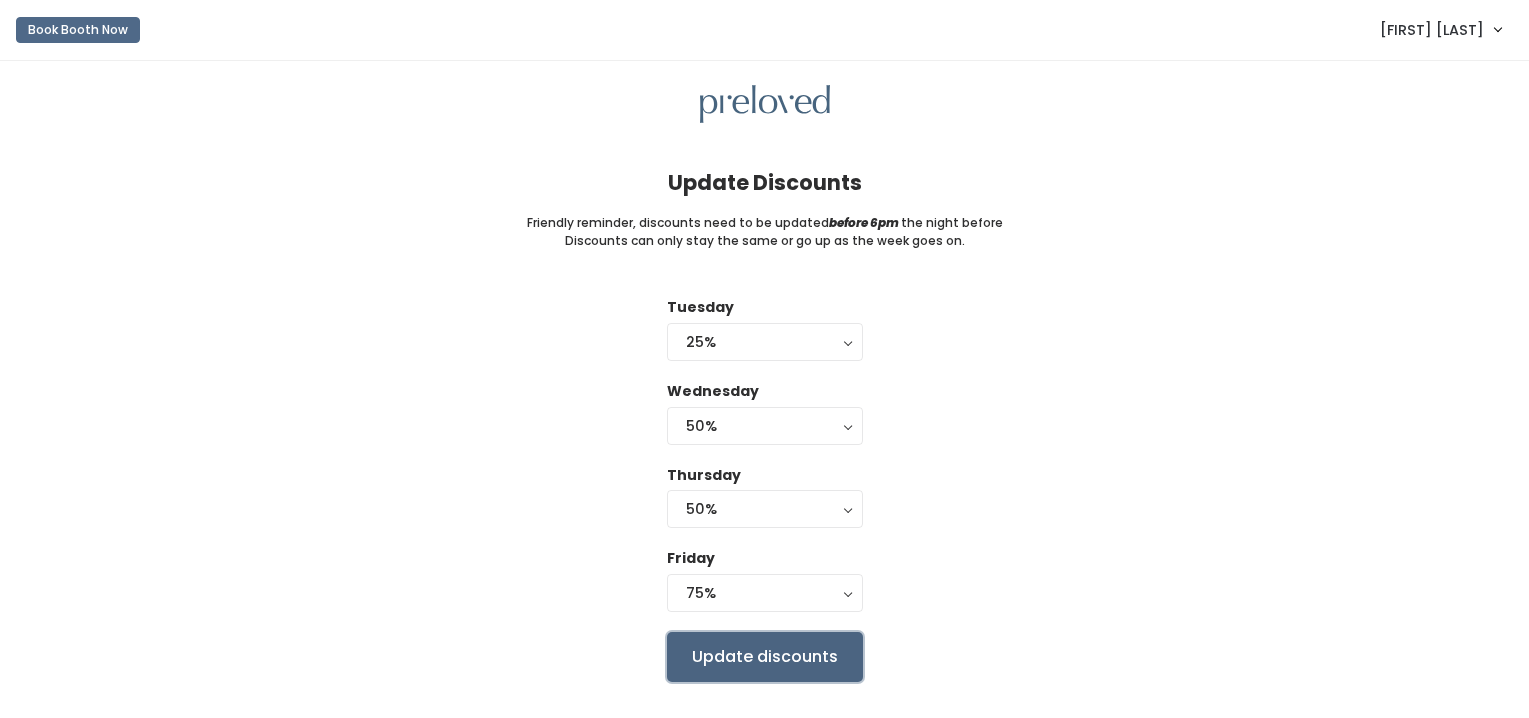click on "Update discounts" at bounding box center [765, 657] 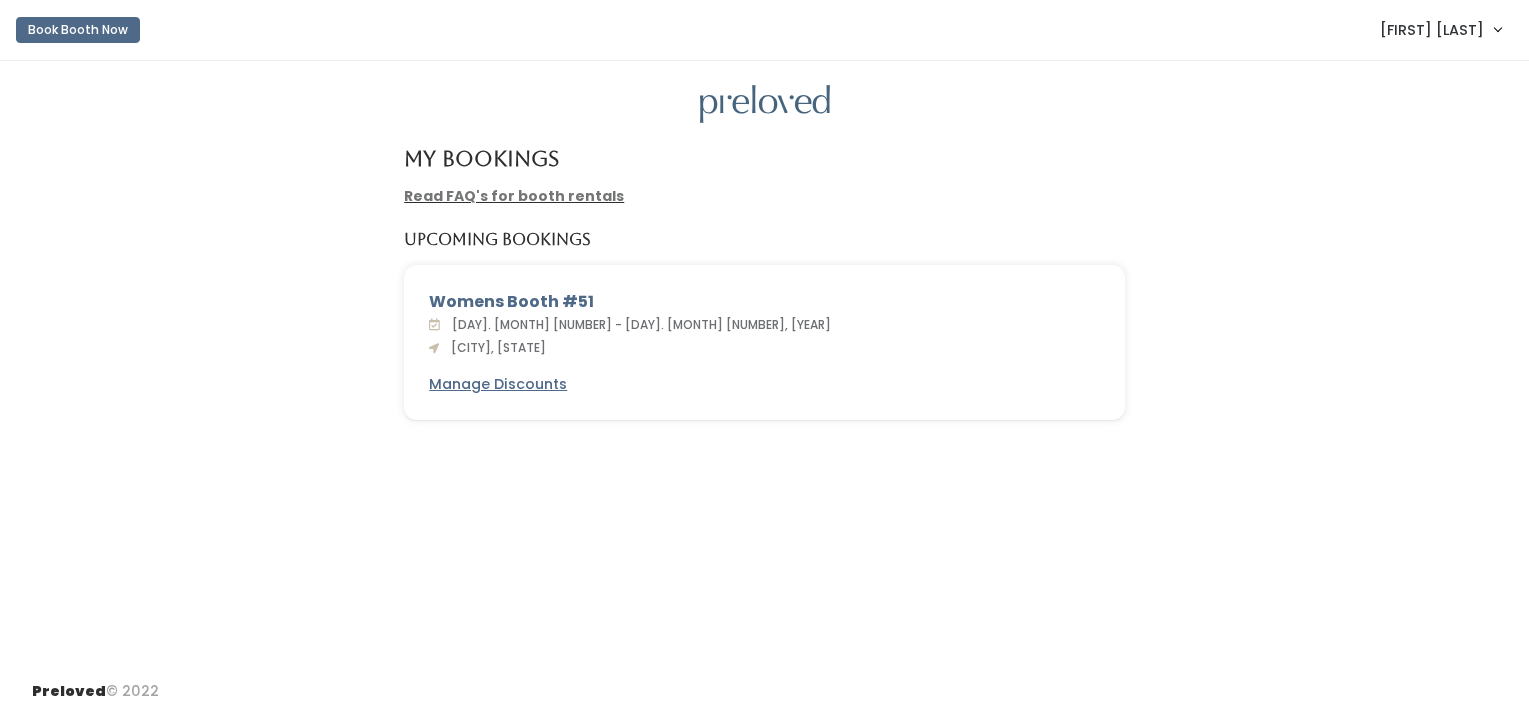 scroll, scrollTop: 0, scrollLeft: 0, axis: both 